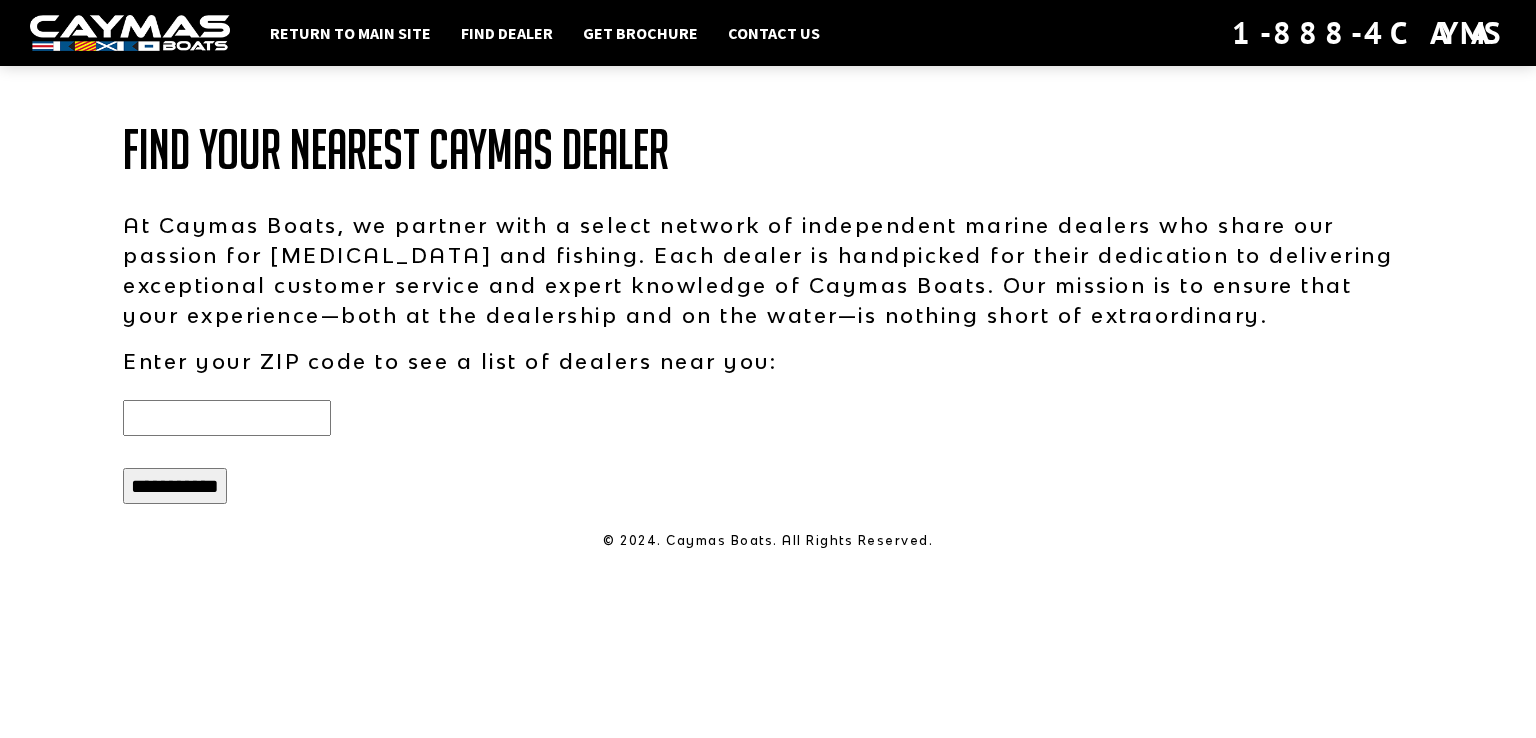 scroll, scrollTop: 0, scrollLeft: 0, axis: both 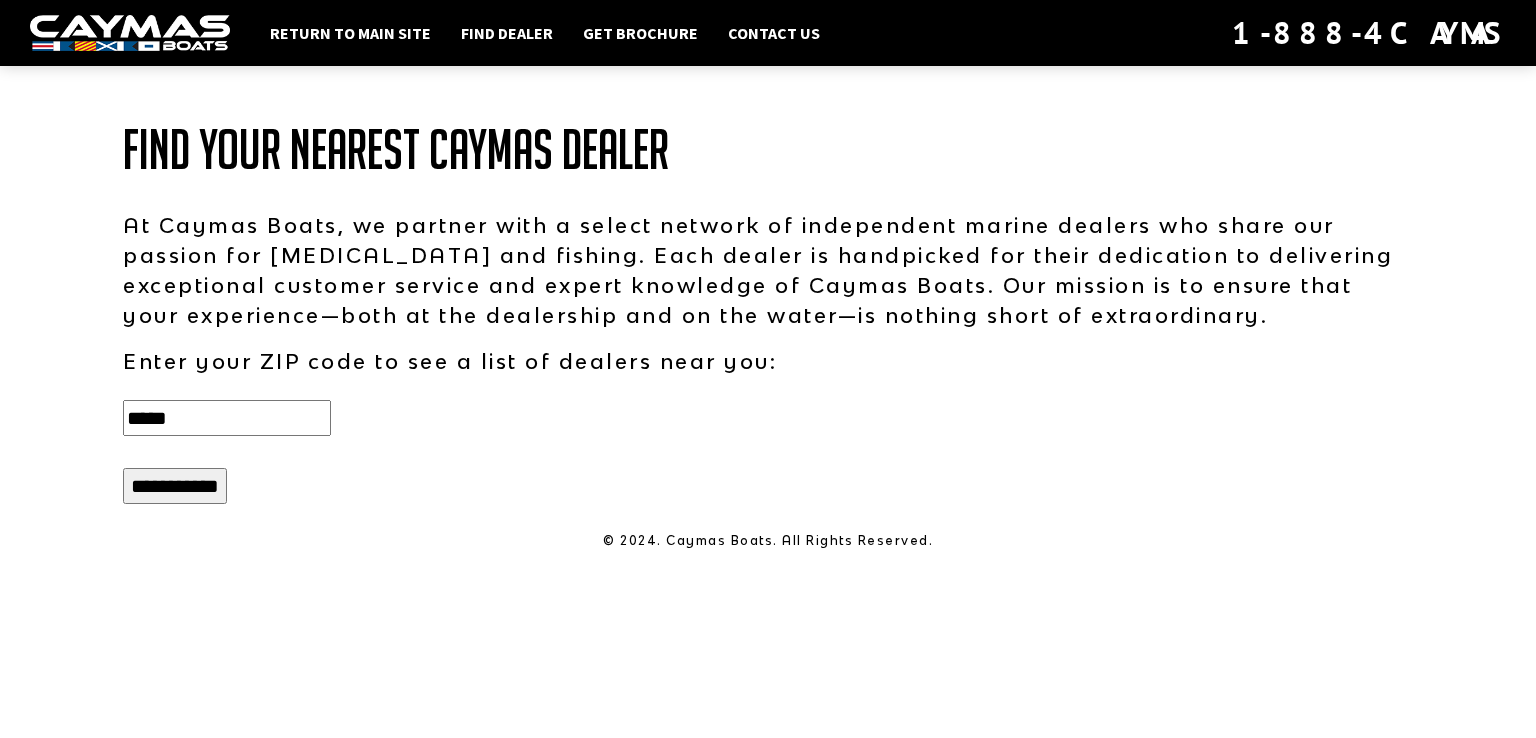 click on "**********" at bounding box center (175, 486) 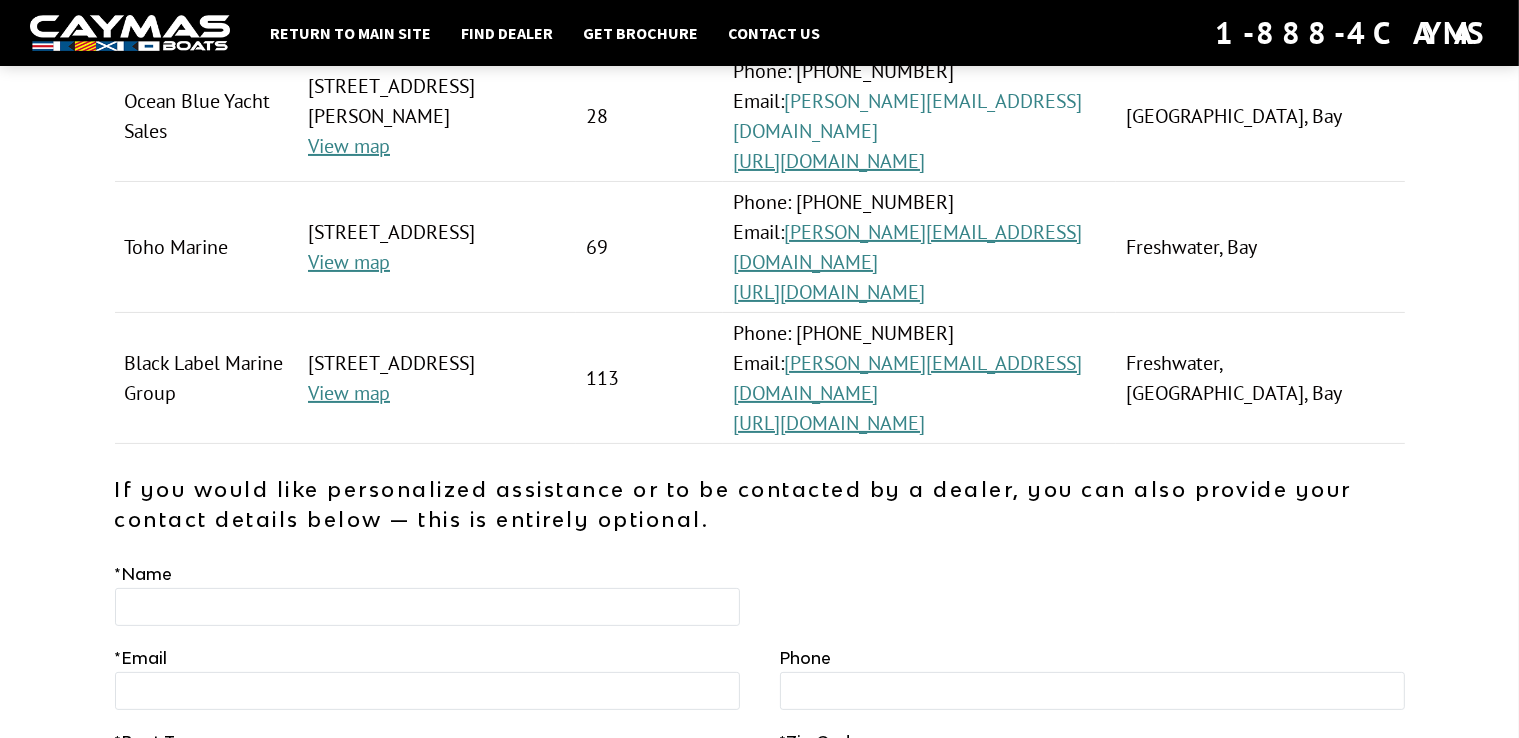scroll, scrollTop: 300, scrollLeft: 0, axis: vertical 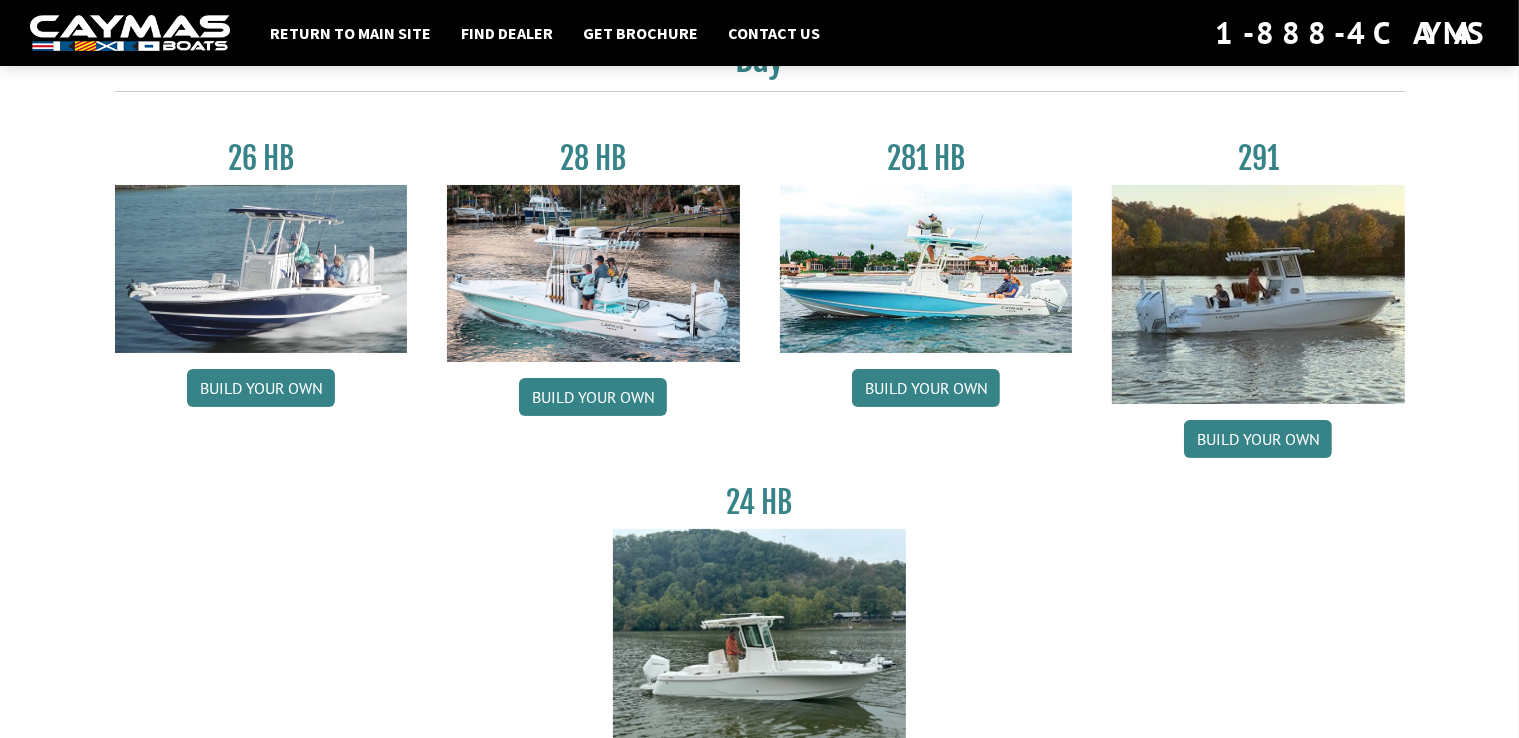 click at bounding box center (261, 269) 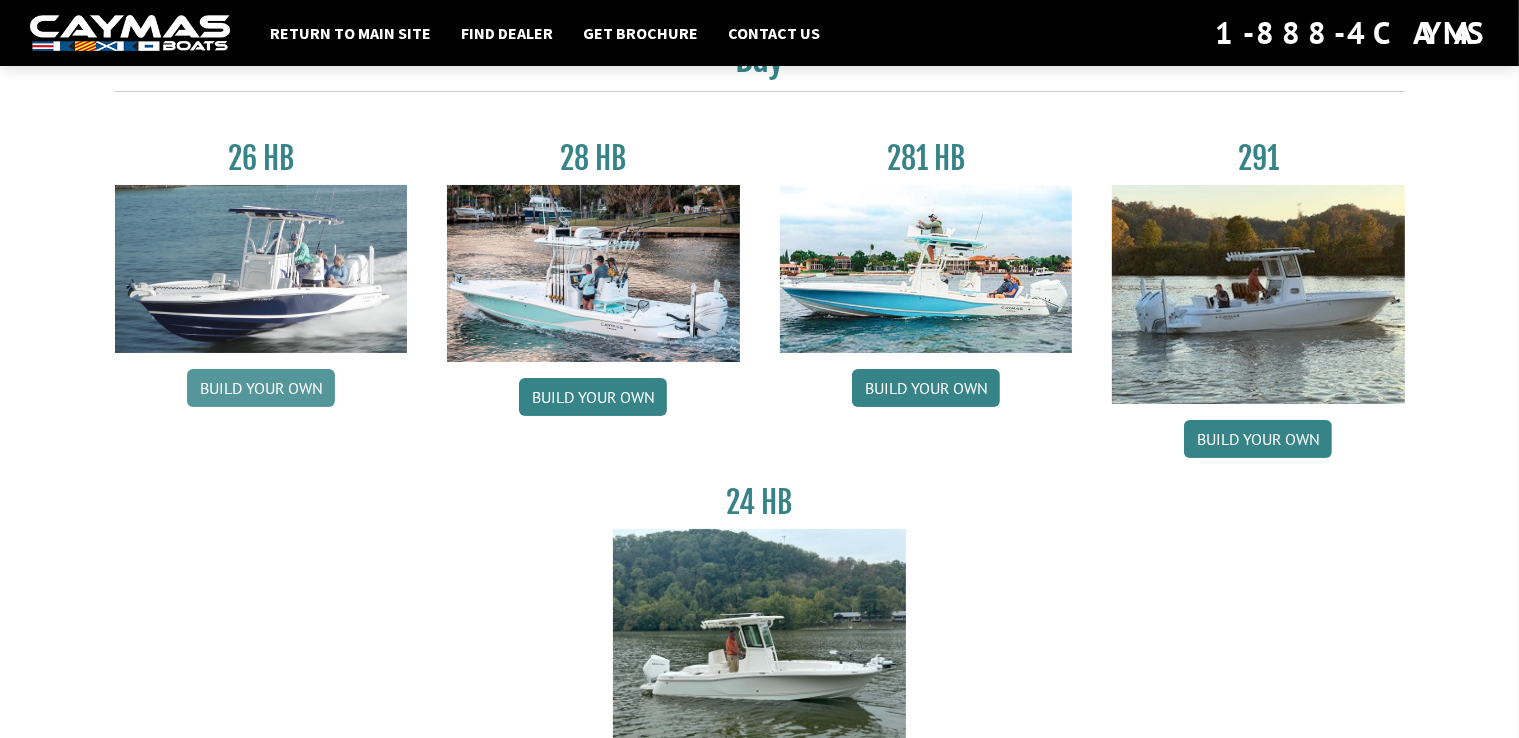 click on "Build your own" at bounding box center (261, 388) 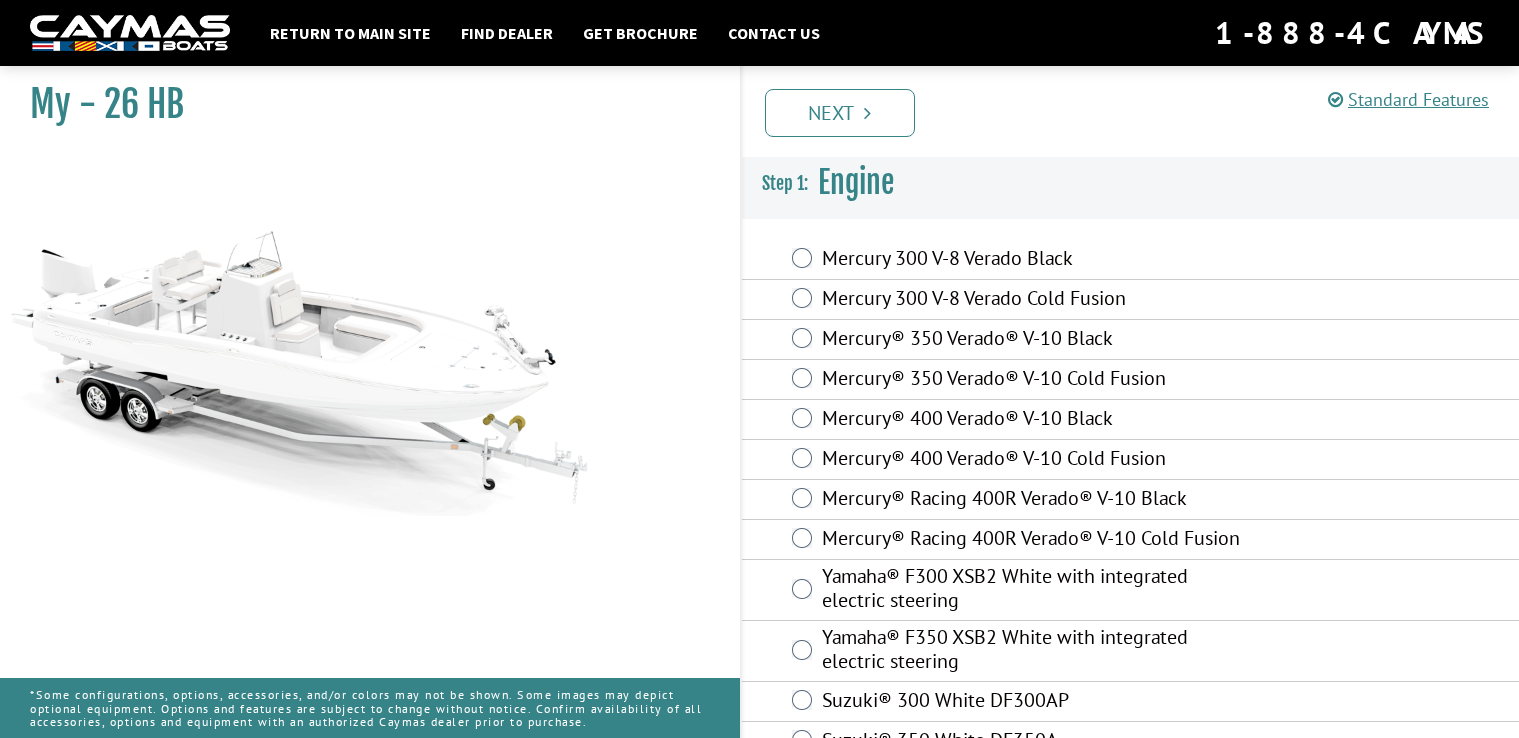 scroll, scrollTop: 0, scrollLeft: 0, axis: both 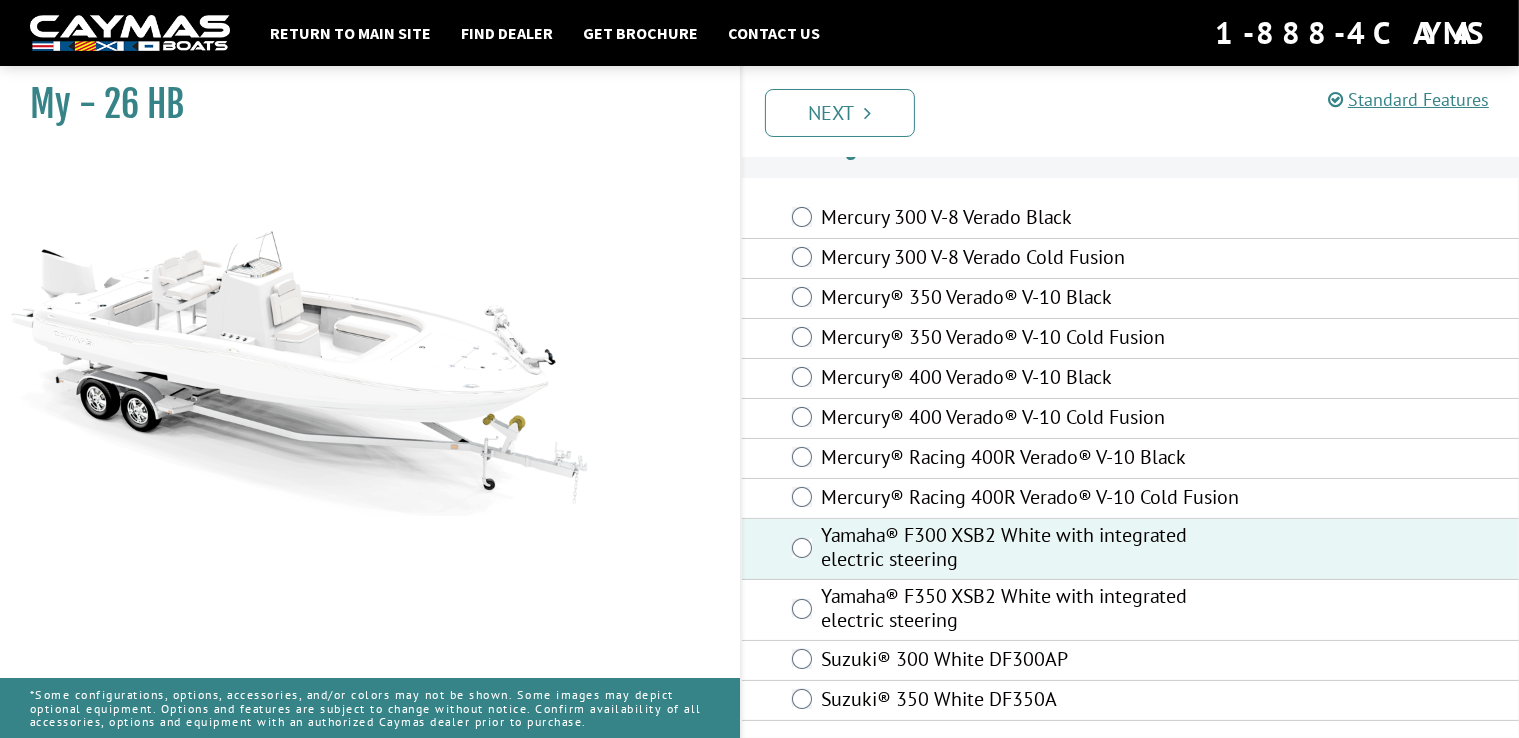 click on "My - 26 HB" at bounding box center [360, 426] 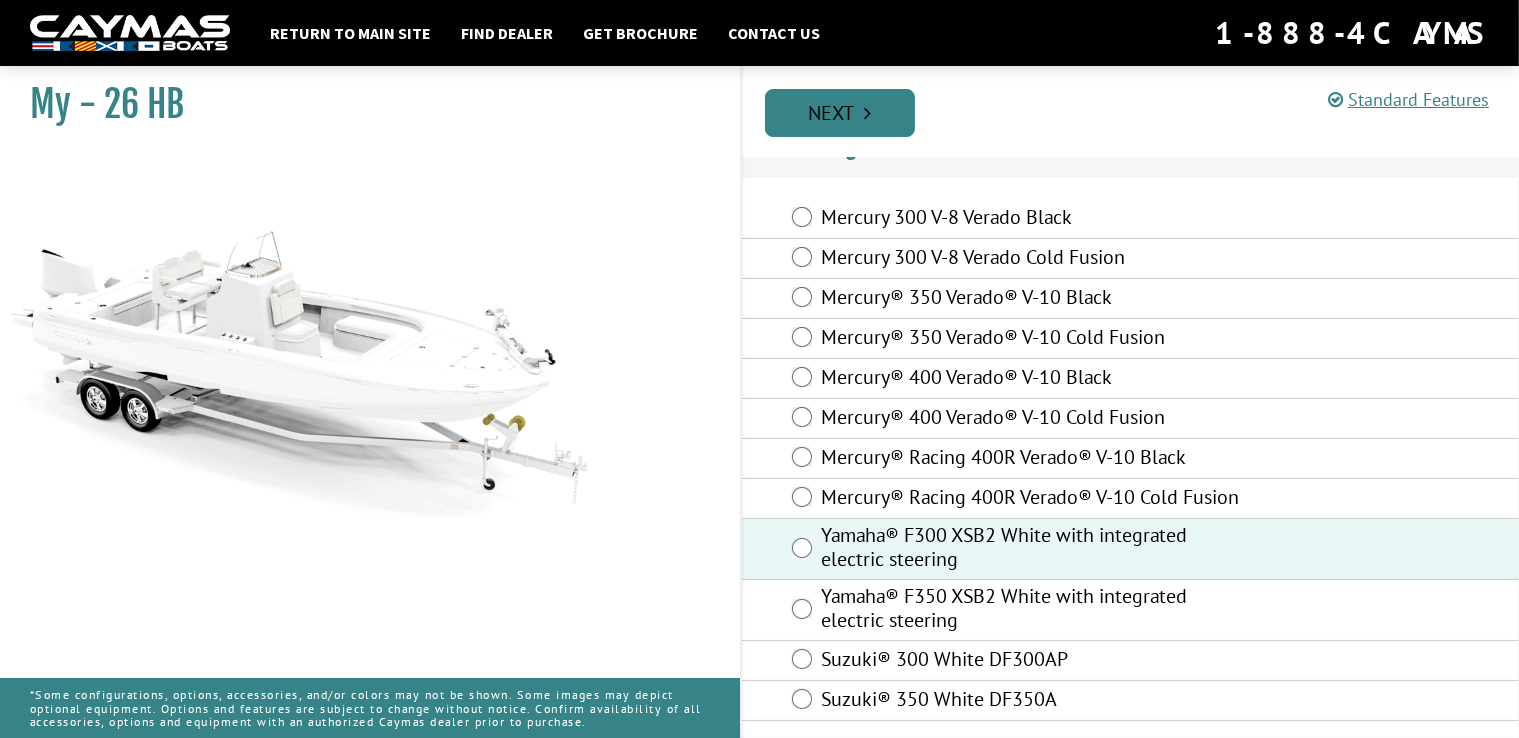 click on "Next" at bounding box center [840, 113] 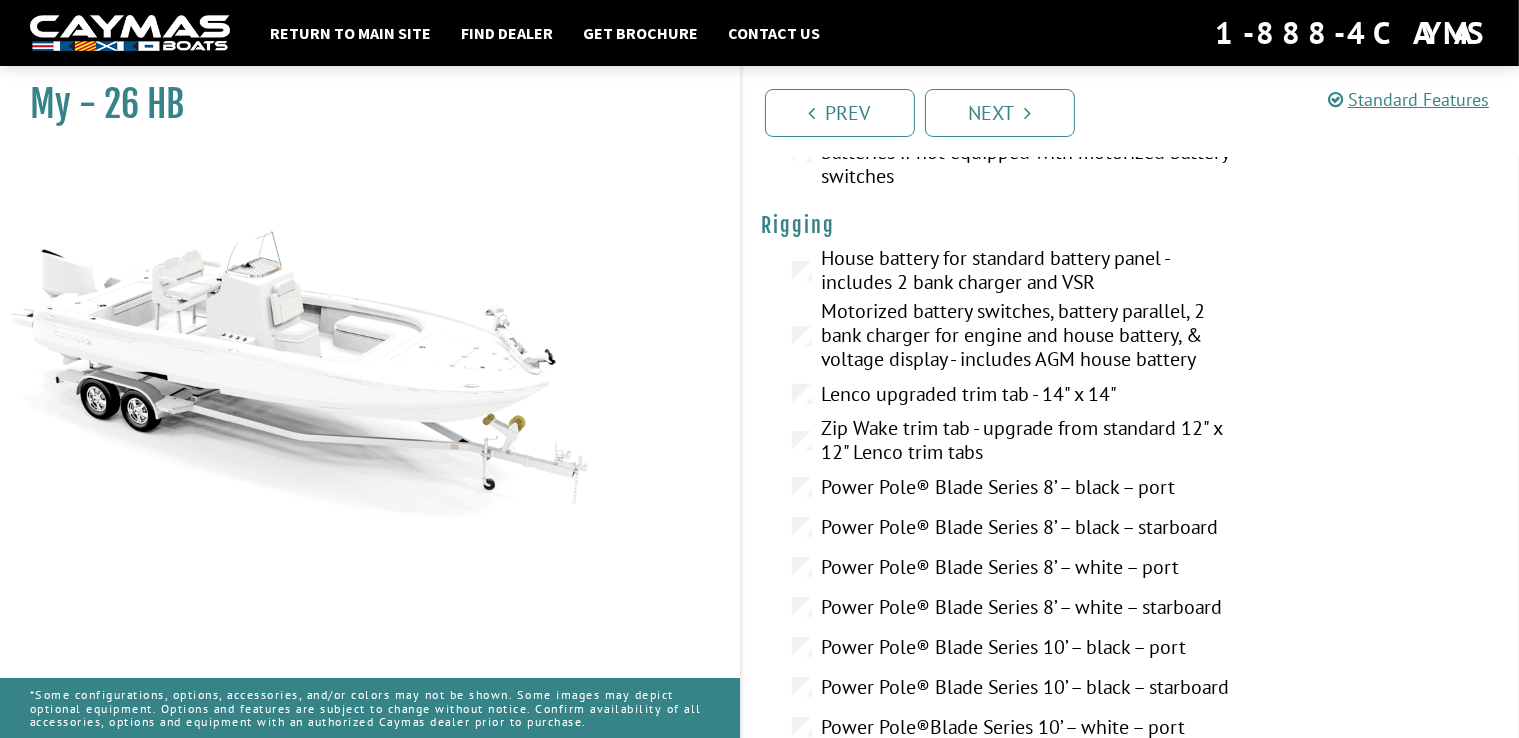 scroll, scrollTop: 400, scrollLeft: 0, axis: vertical 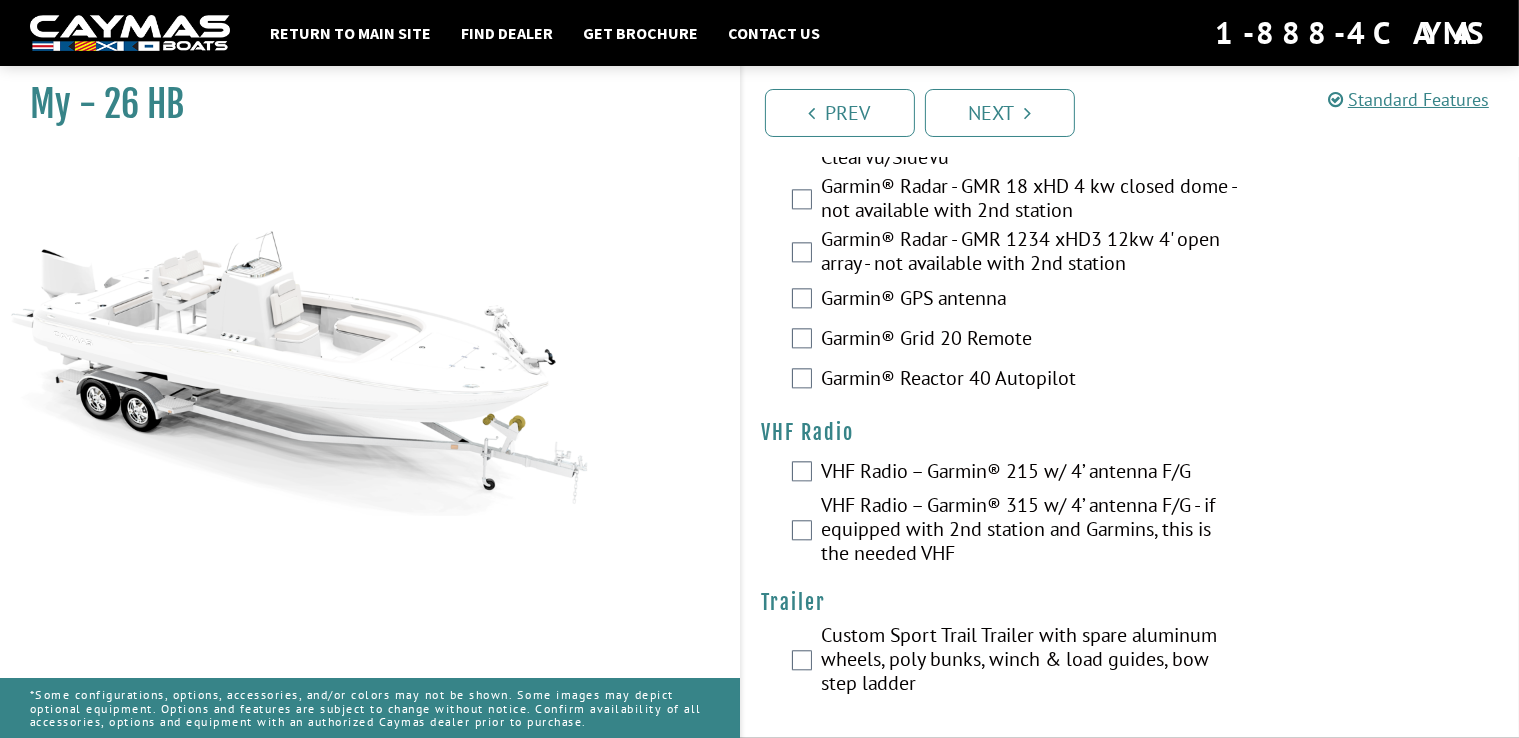 click on "VHF Radio – Garmin® 215 w/ 4’ antenna F/G" at bounding box center (1131, 473) 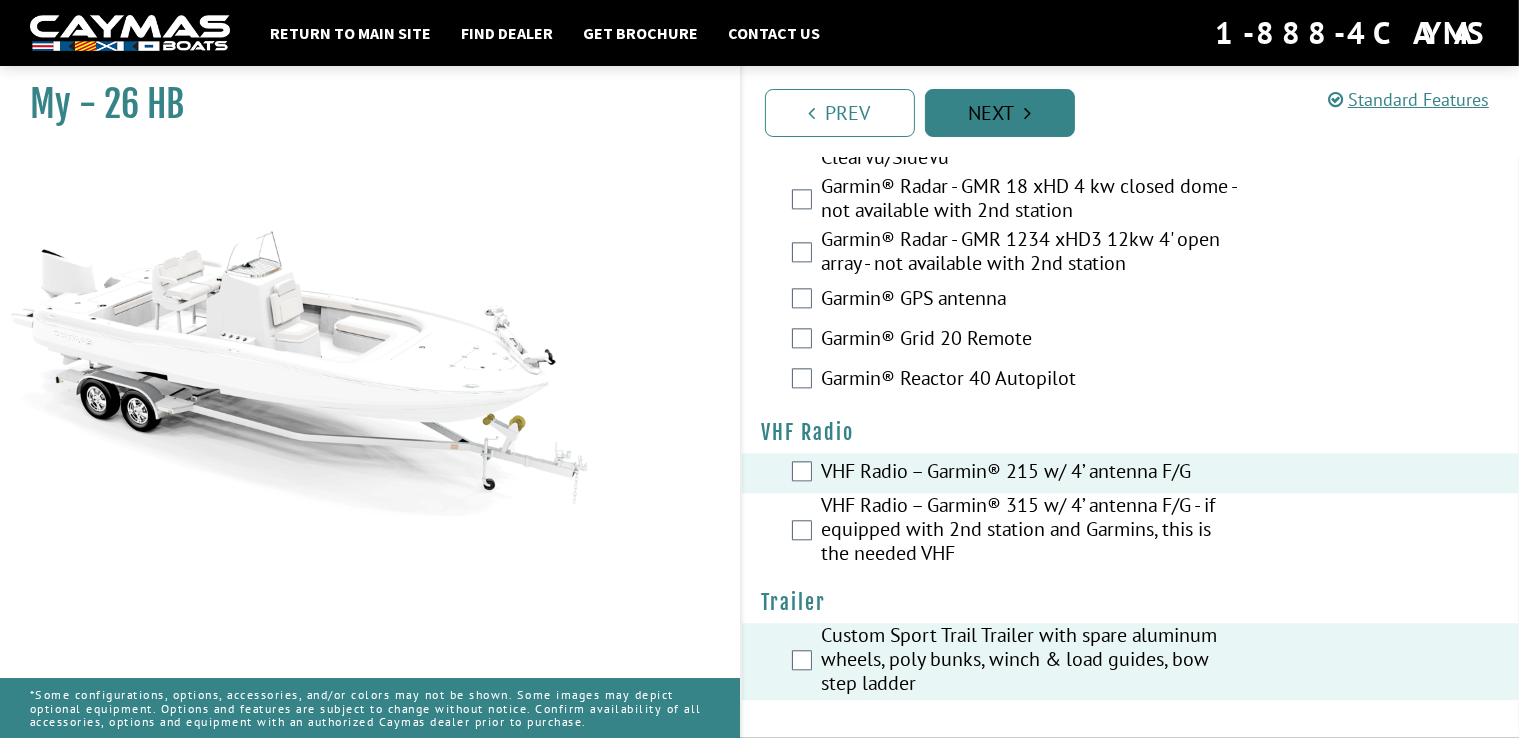 click on "Next" at bounding box center (1000, 113) 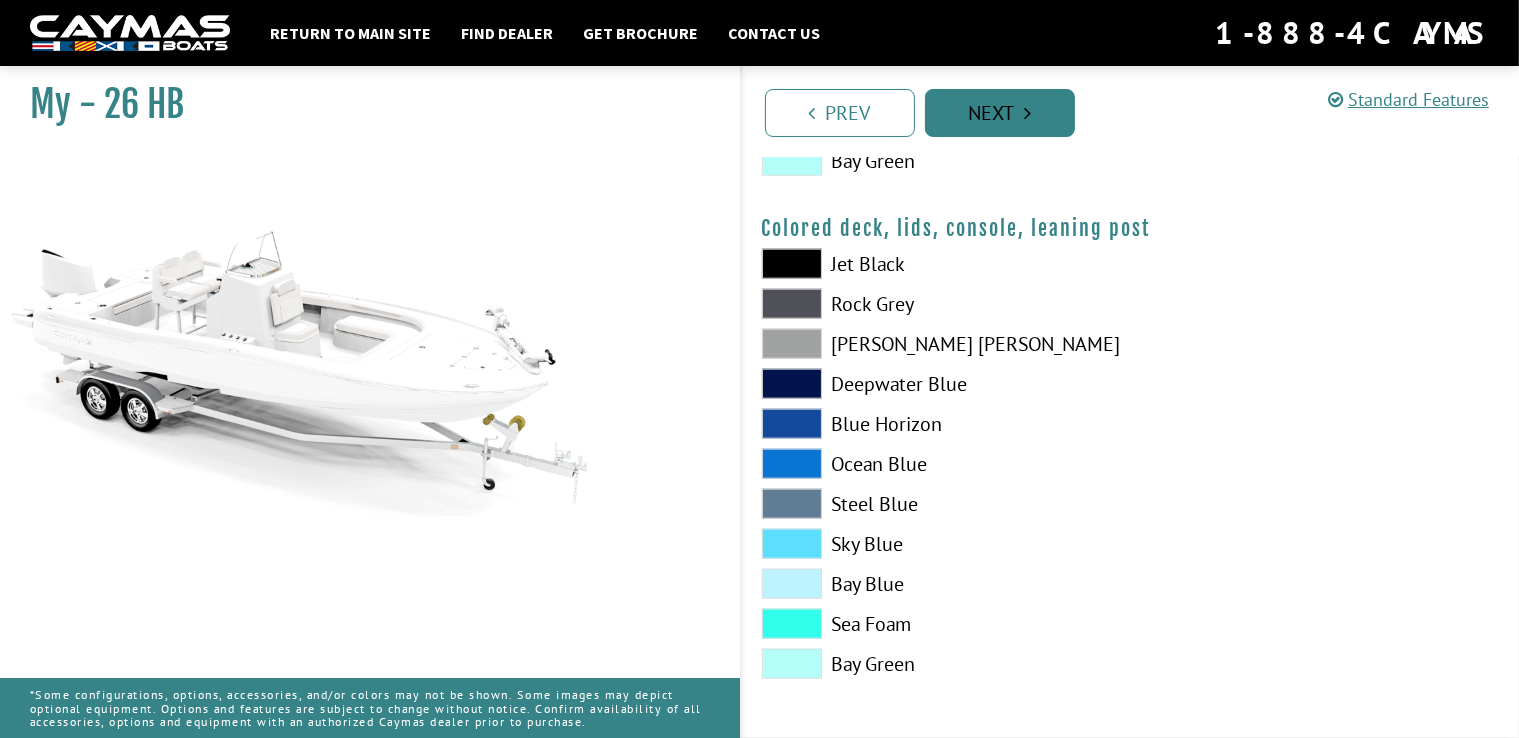 scroll, scrollTop: 0, scrollLeft: 0, axis: both 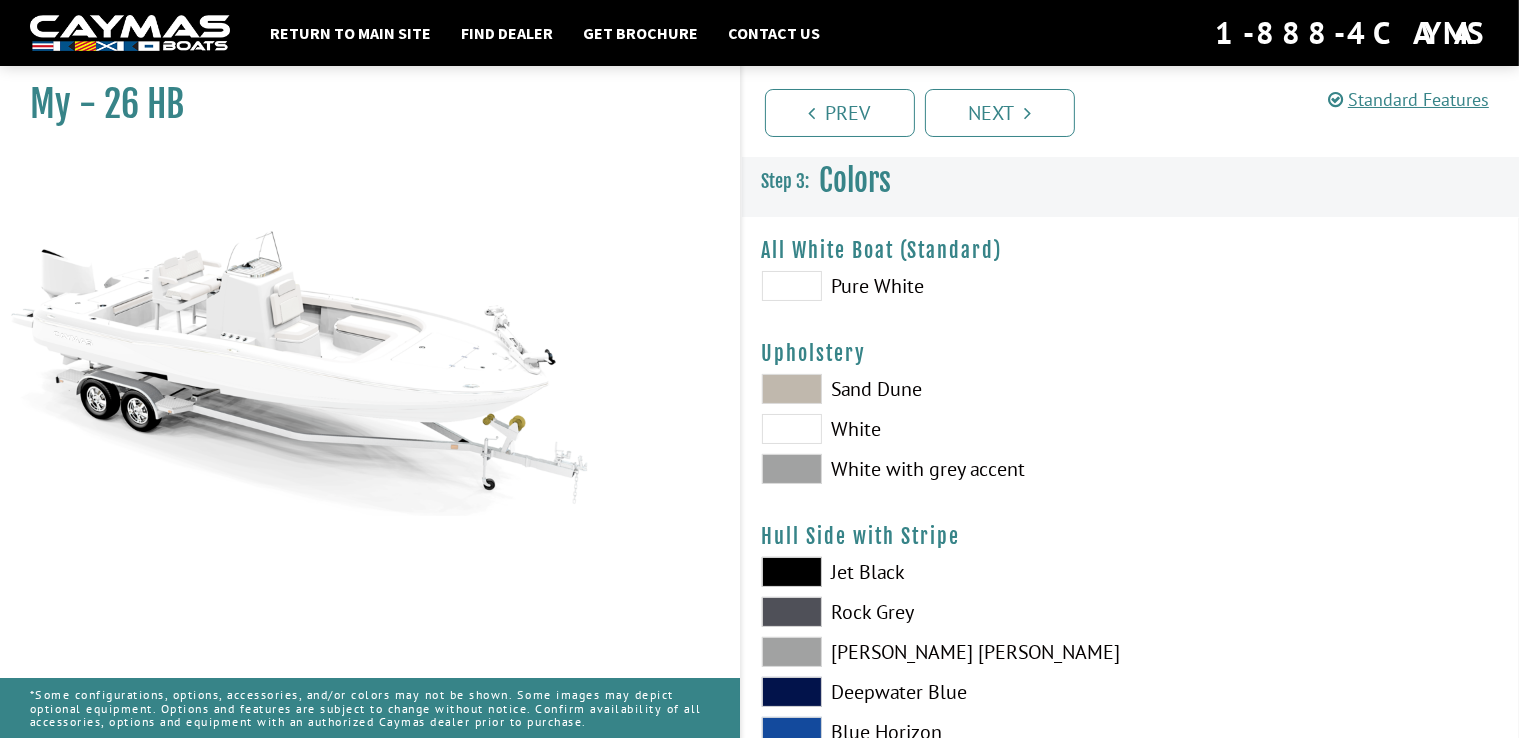 click at bounding box center [792, 286] 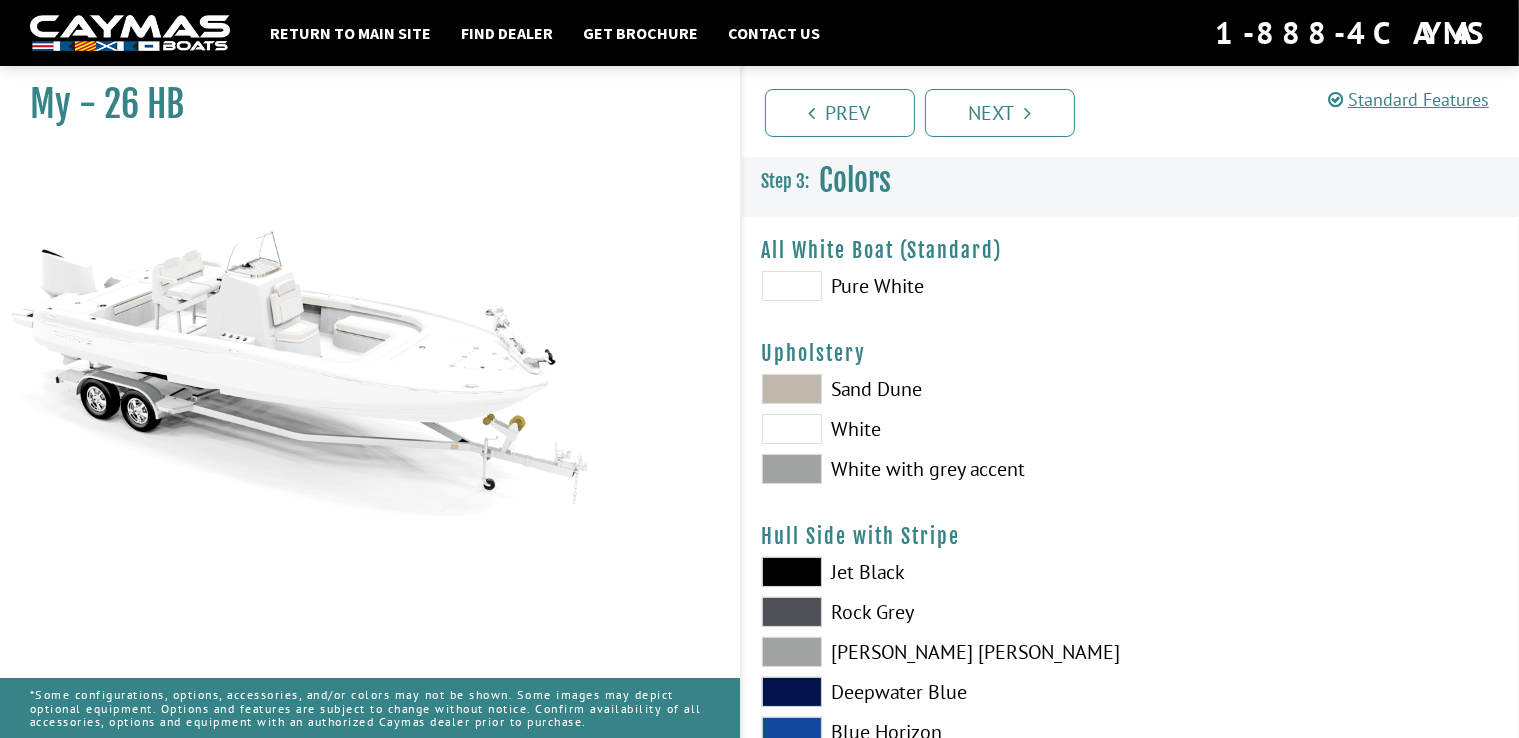 click at bounding box center (792, 389) 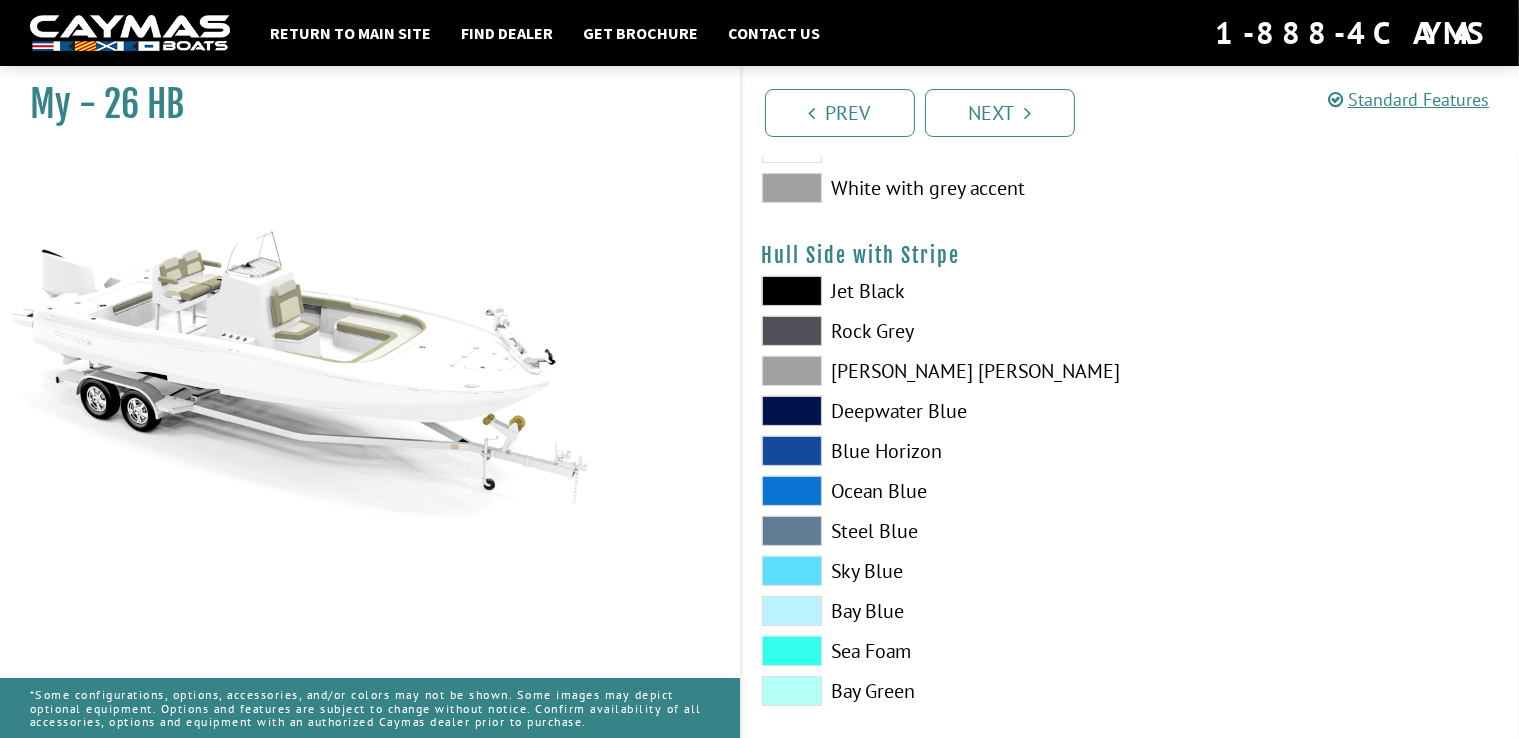 scroll, scrollTop: 300, scrollLeft: 0, axis: vertical 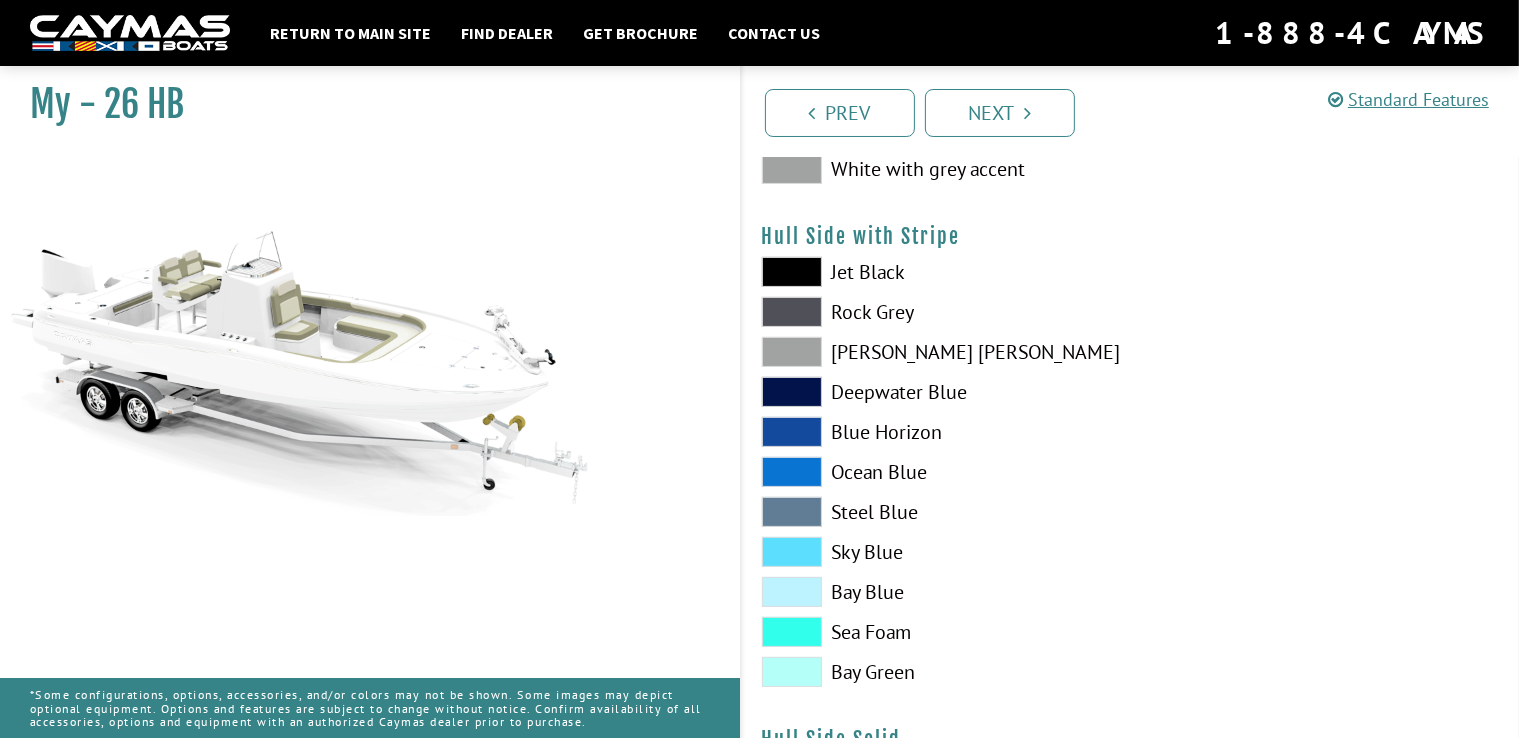 click at bounding box center (792, 352) 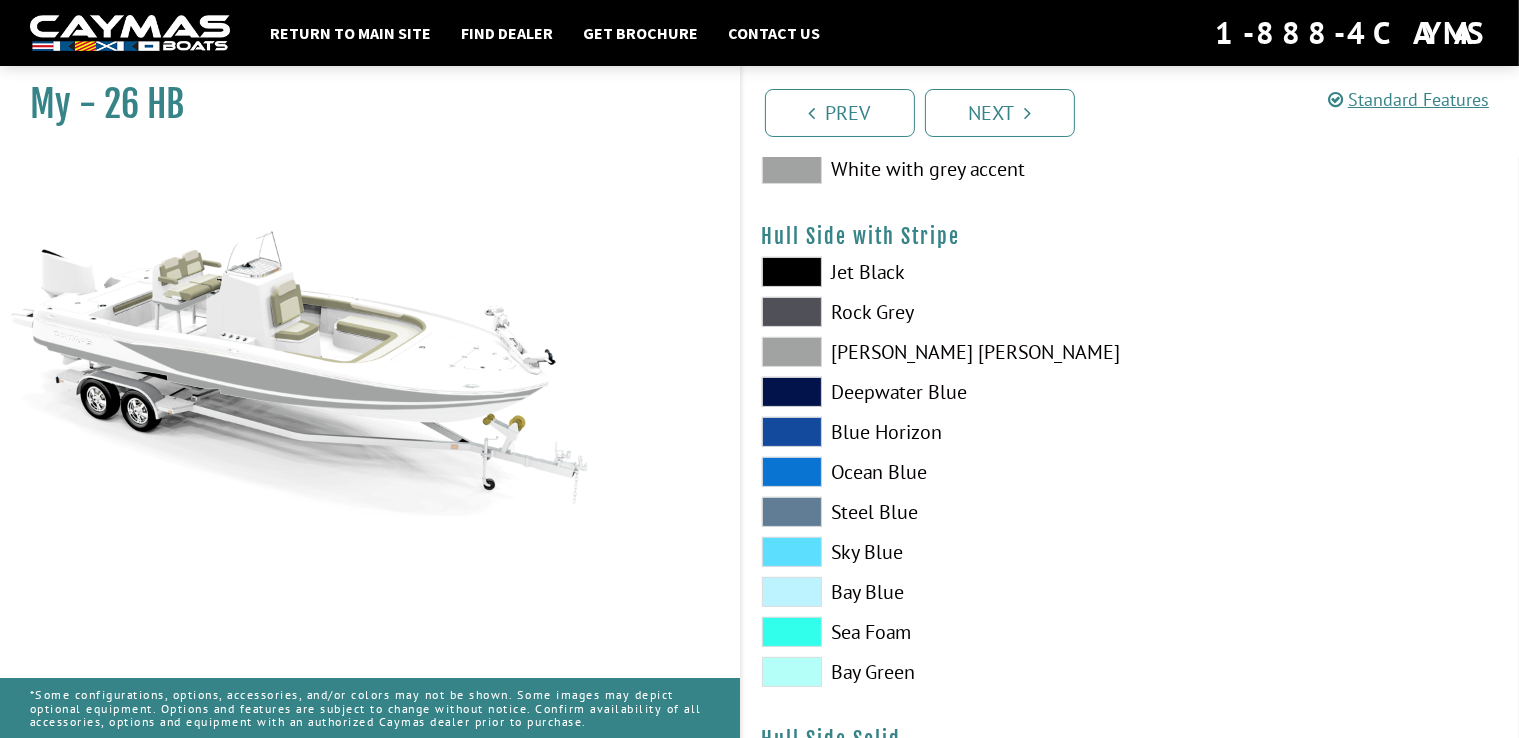 click at bounding box center (792, 352) 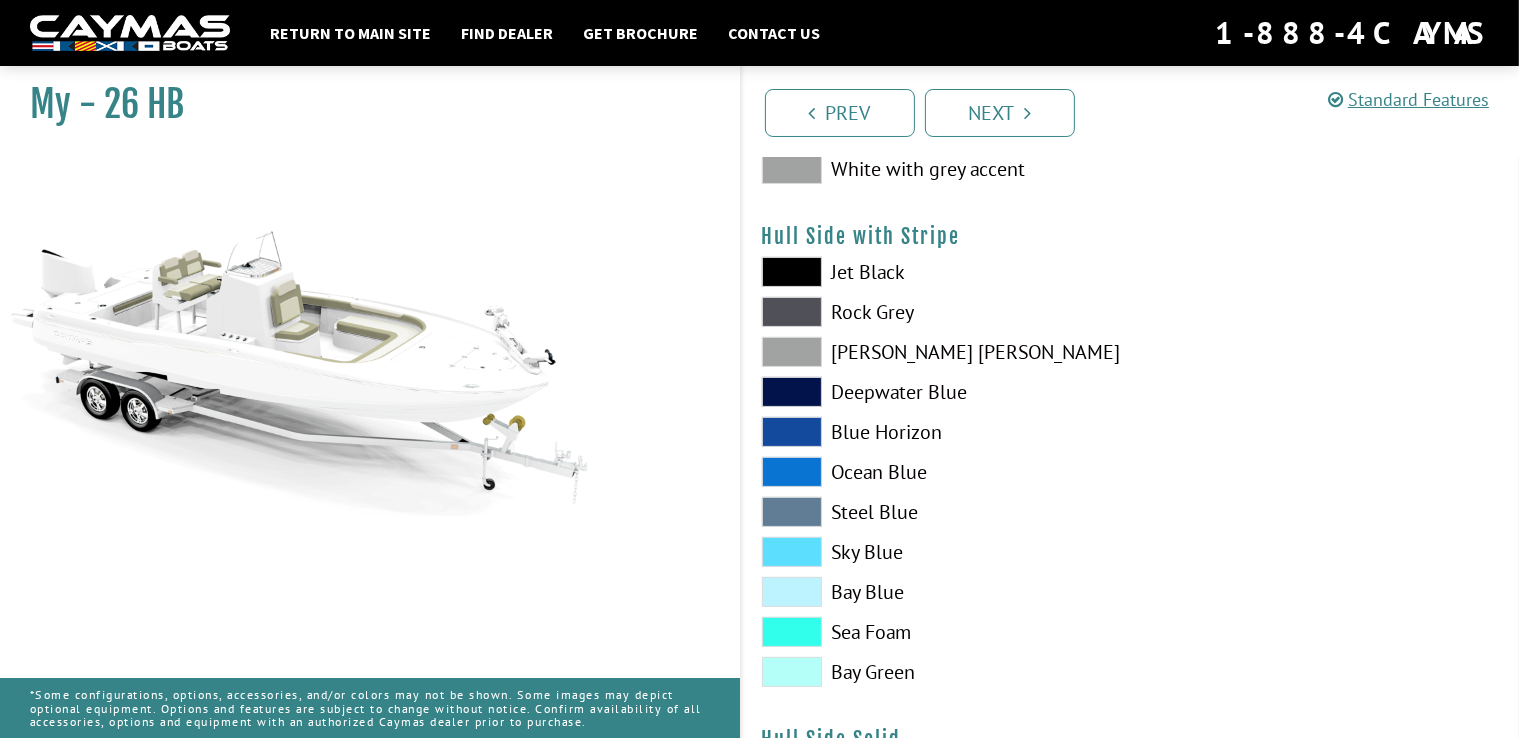 click at bounding box center (792, 472) 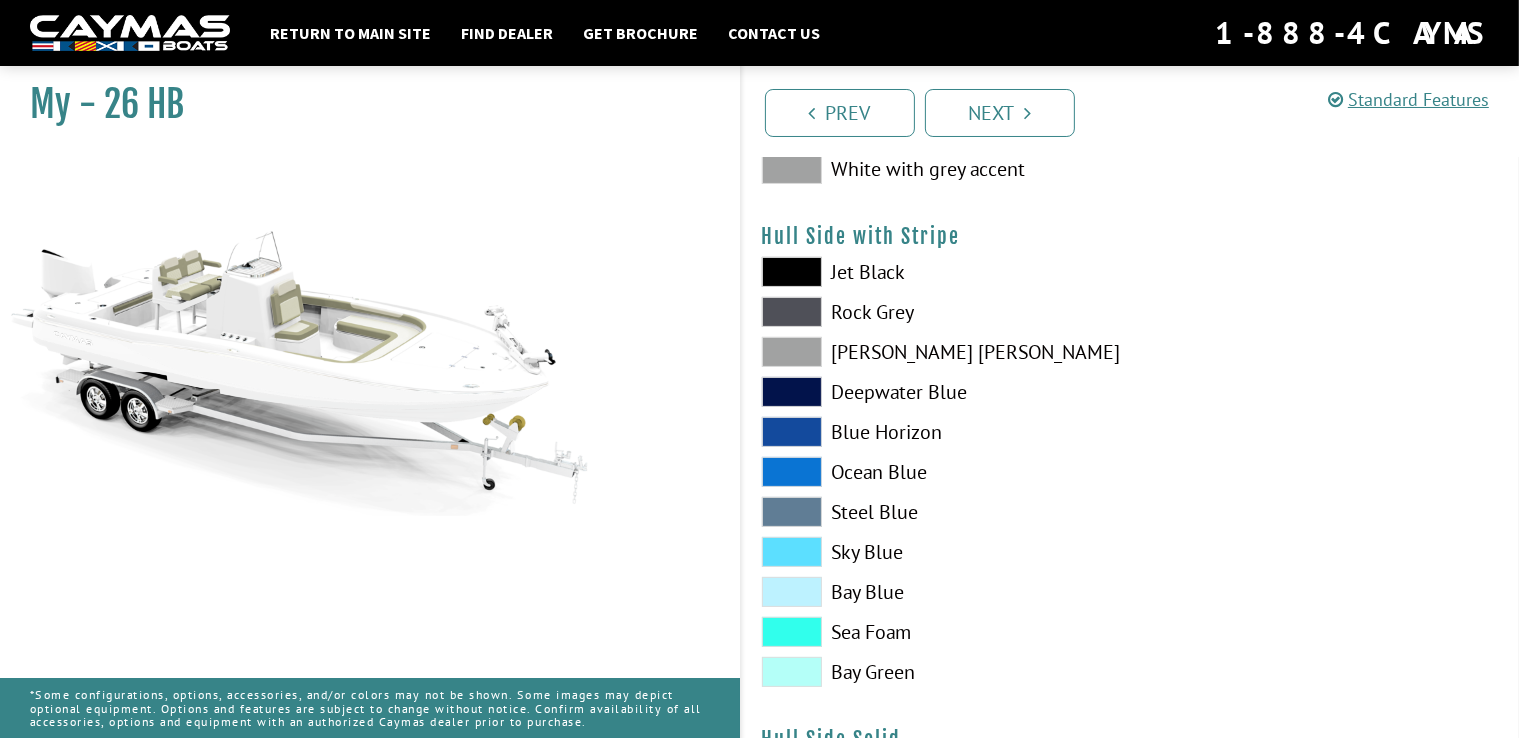 click at bounding box center [792, 352] 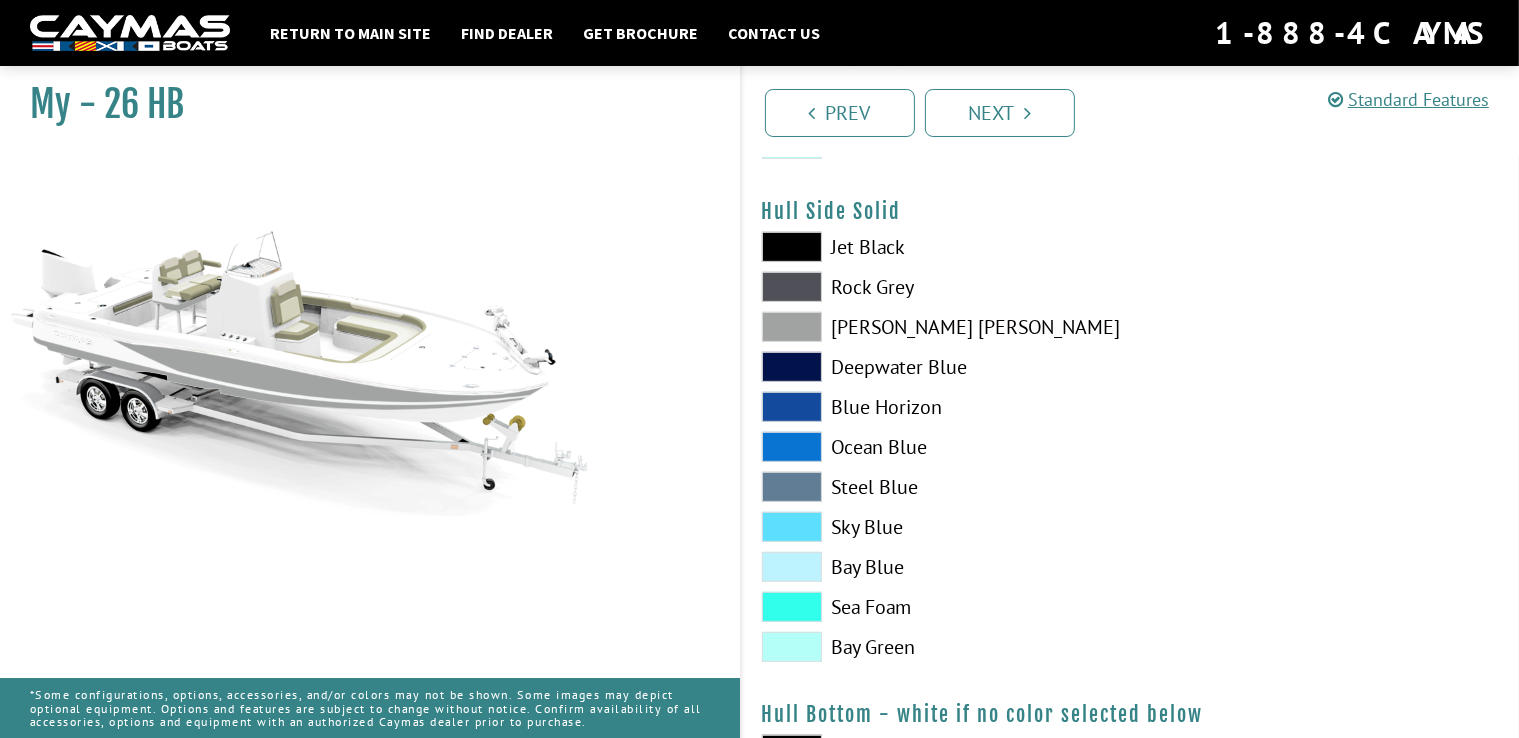 scroll, scrollTop: 700, scrollLeft: 0, axis: vertical 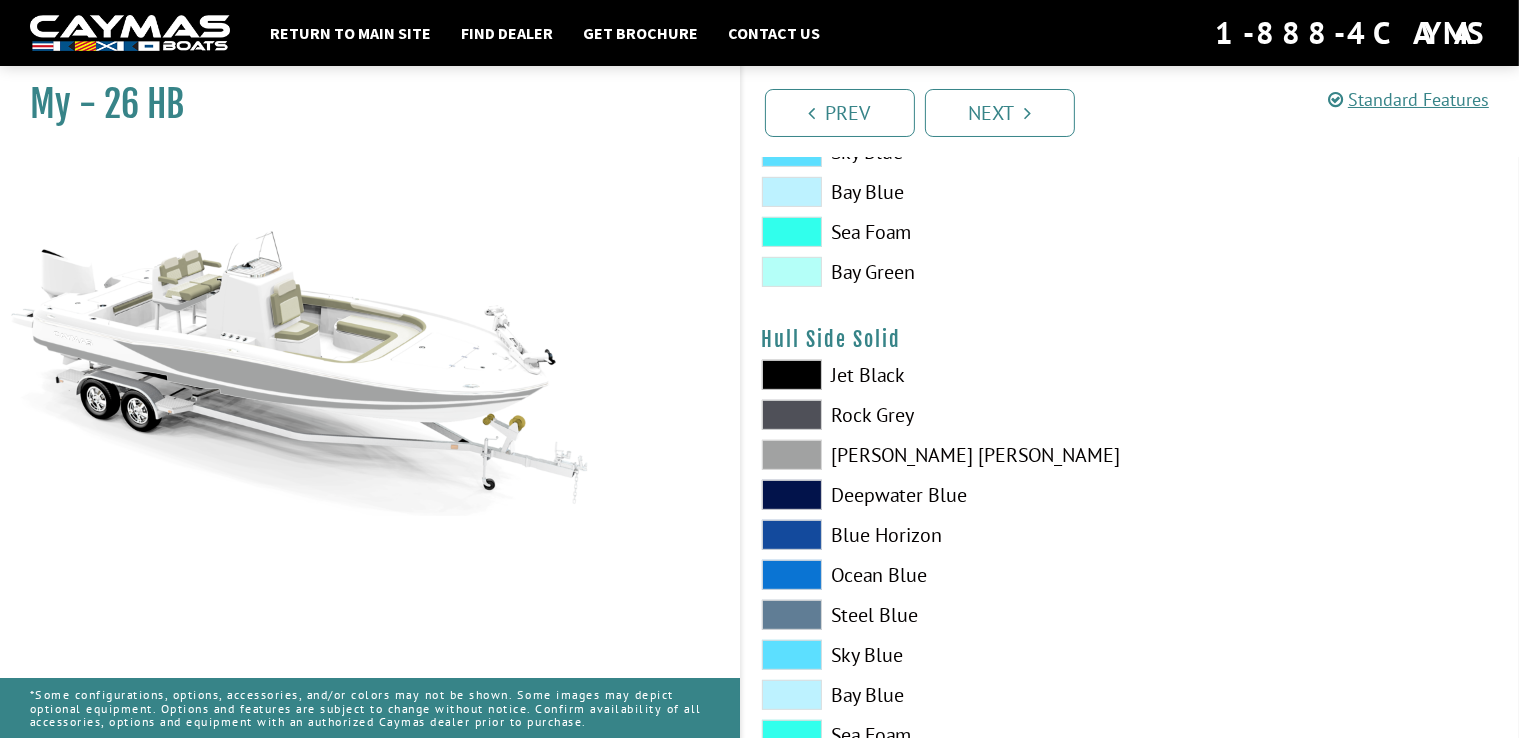 click at bounding box center (792, 455) 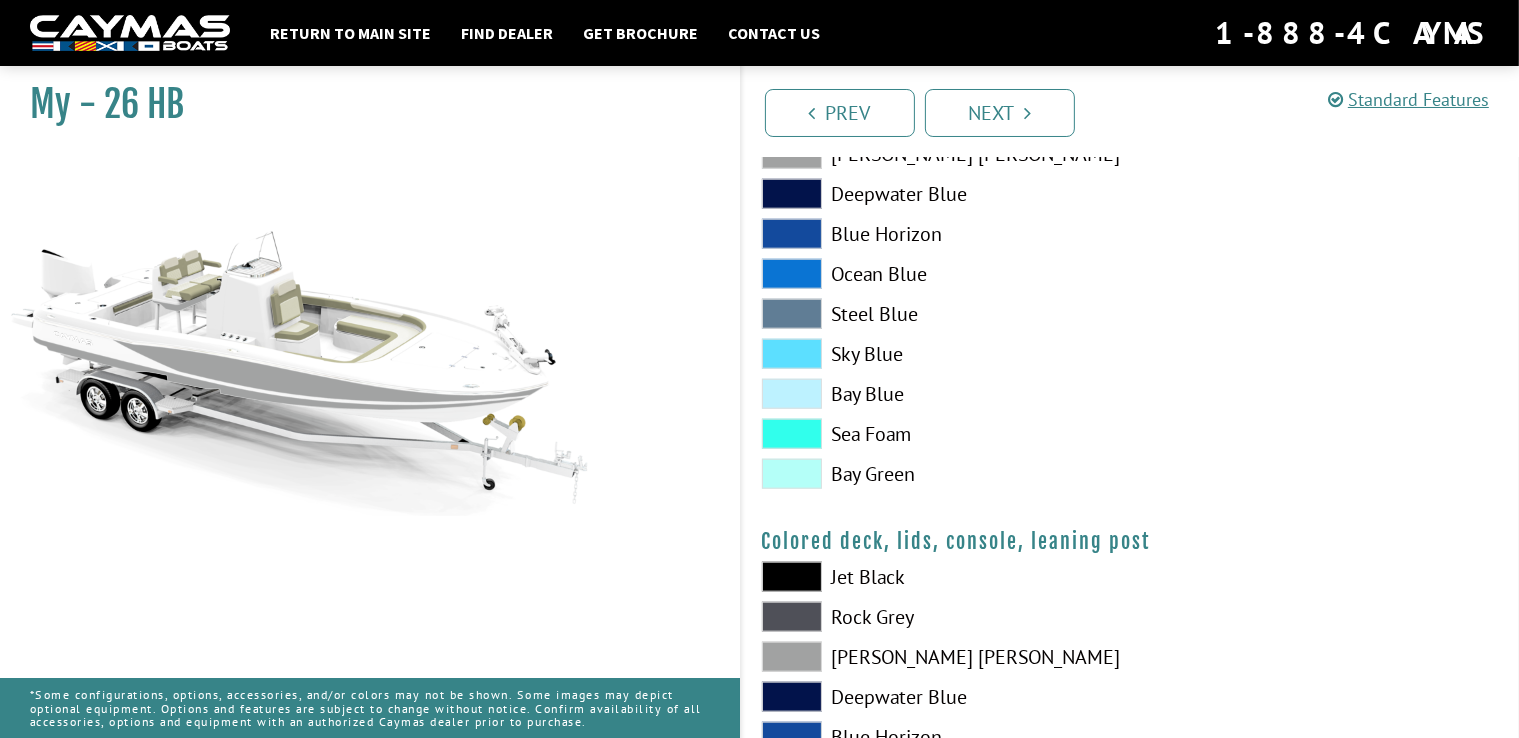 scroll, scrollTop: 2319, scrollLeft: 0, axis: vertical 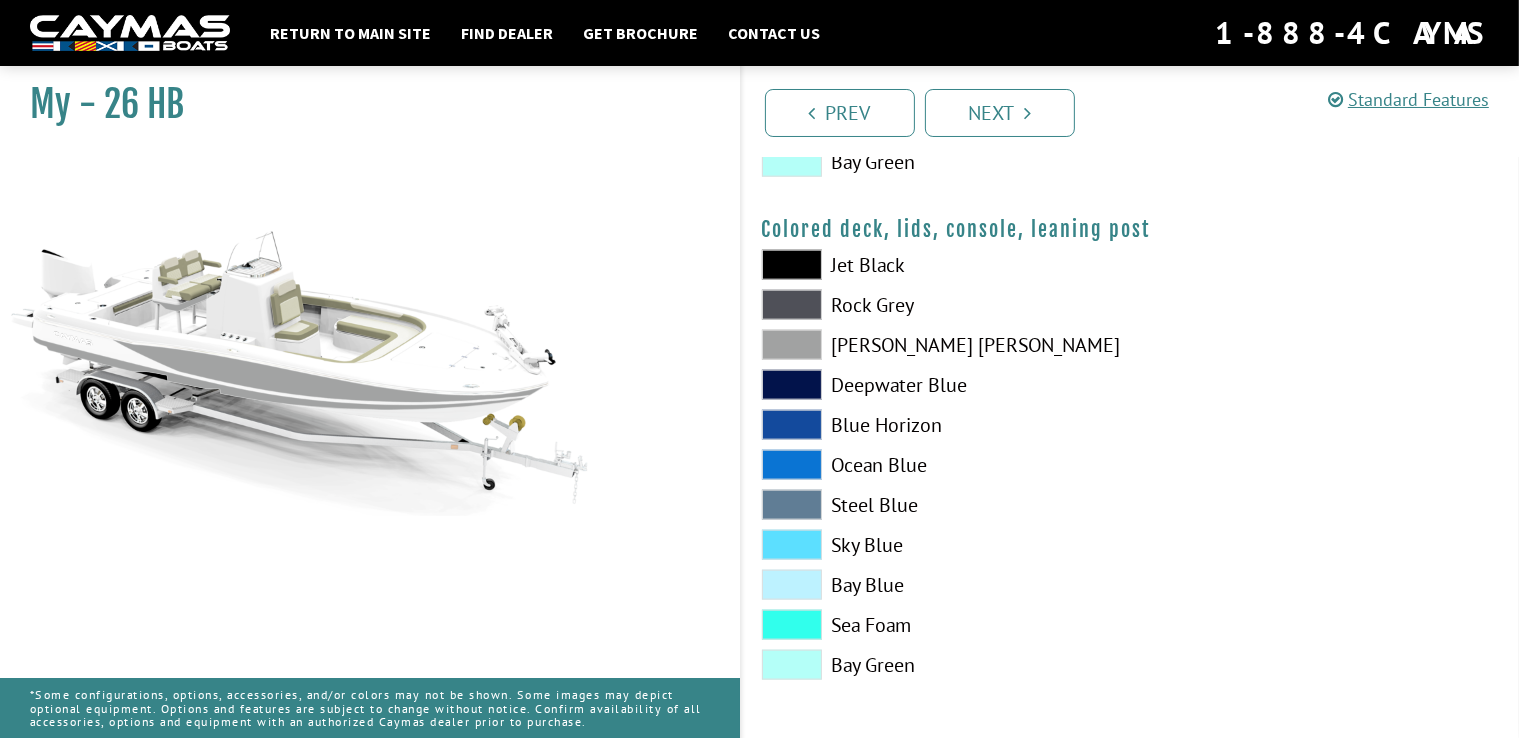 click on "Prev Next" at bounding box center [1130, 111] 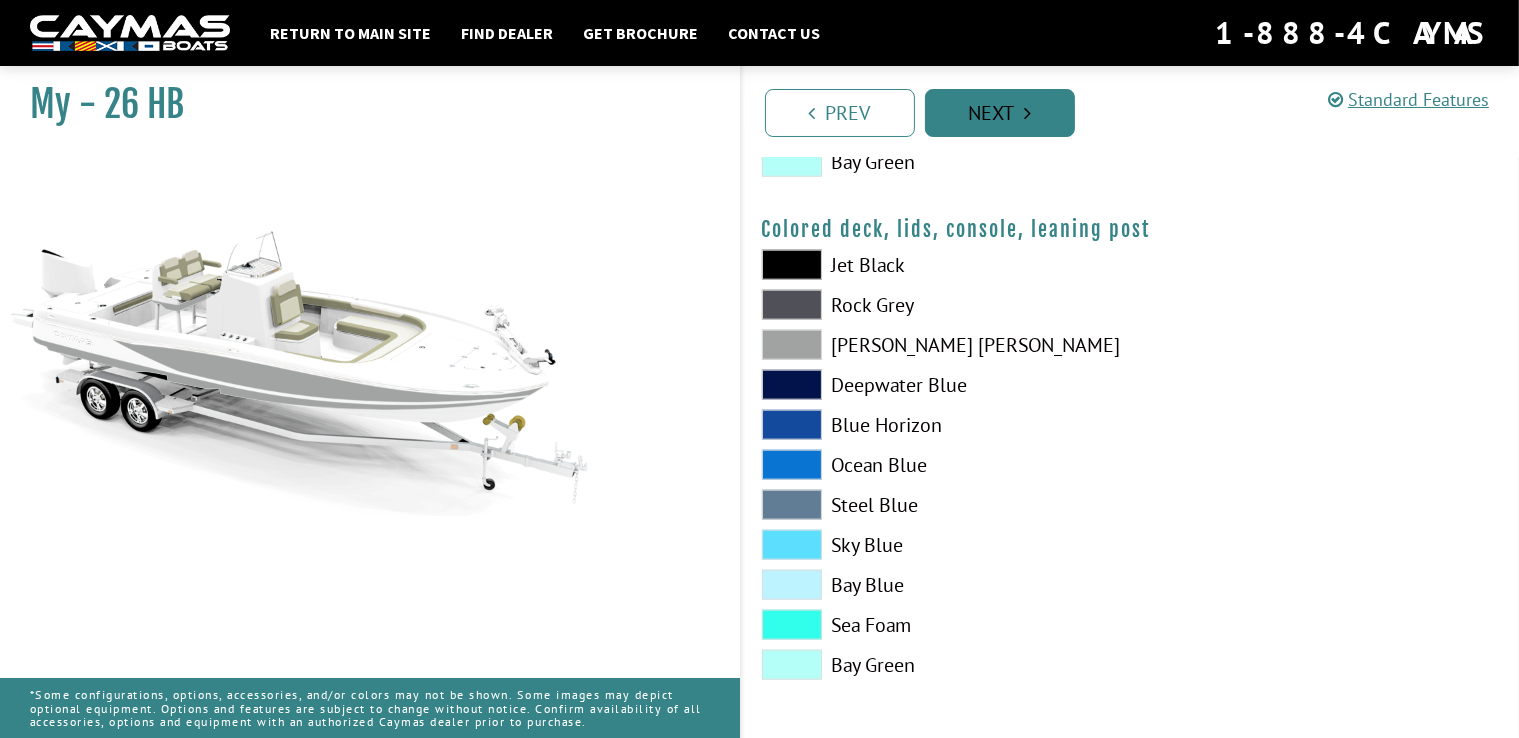 click on "Next" at bounding box center [1000, 113] 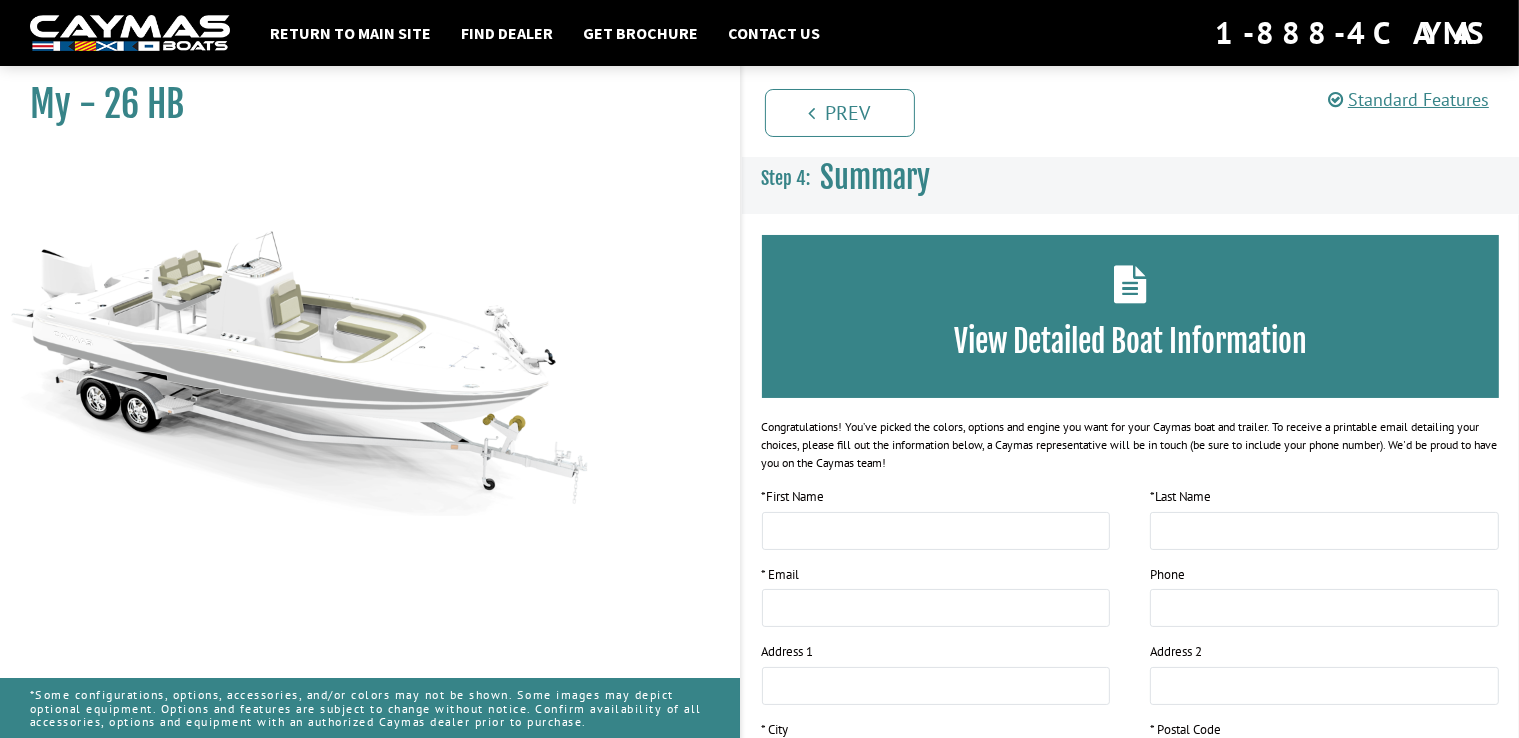 scroll, scrollTop: 0, scrollLeft: 0, axis: both 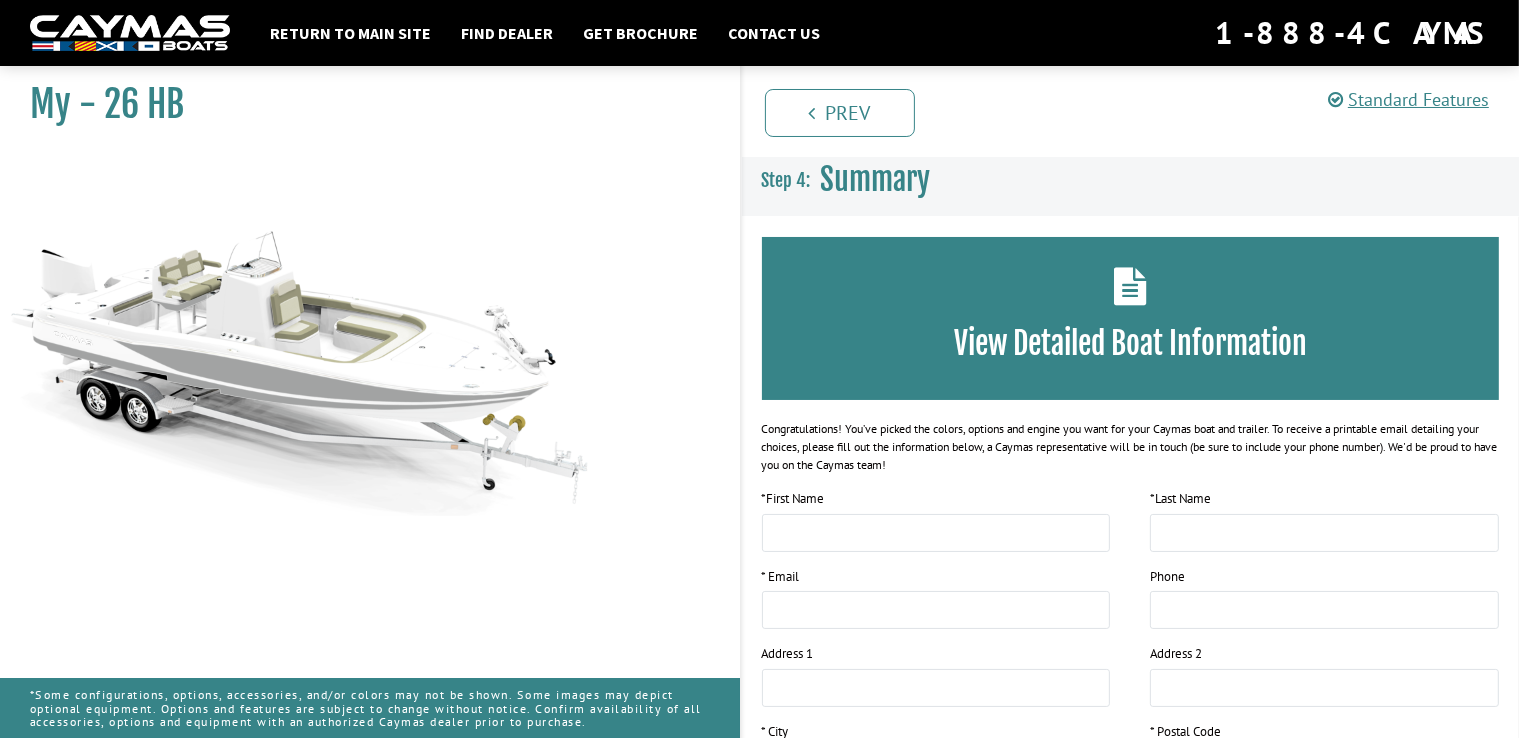 click on "View Detailed Boat Information" at bounding box center [1131, 343] 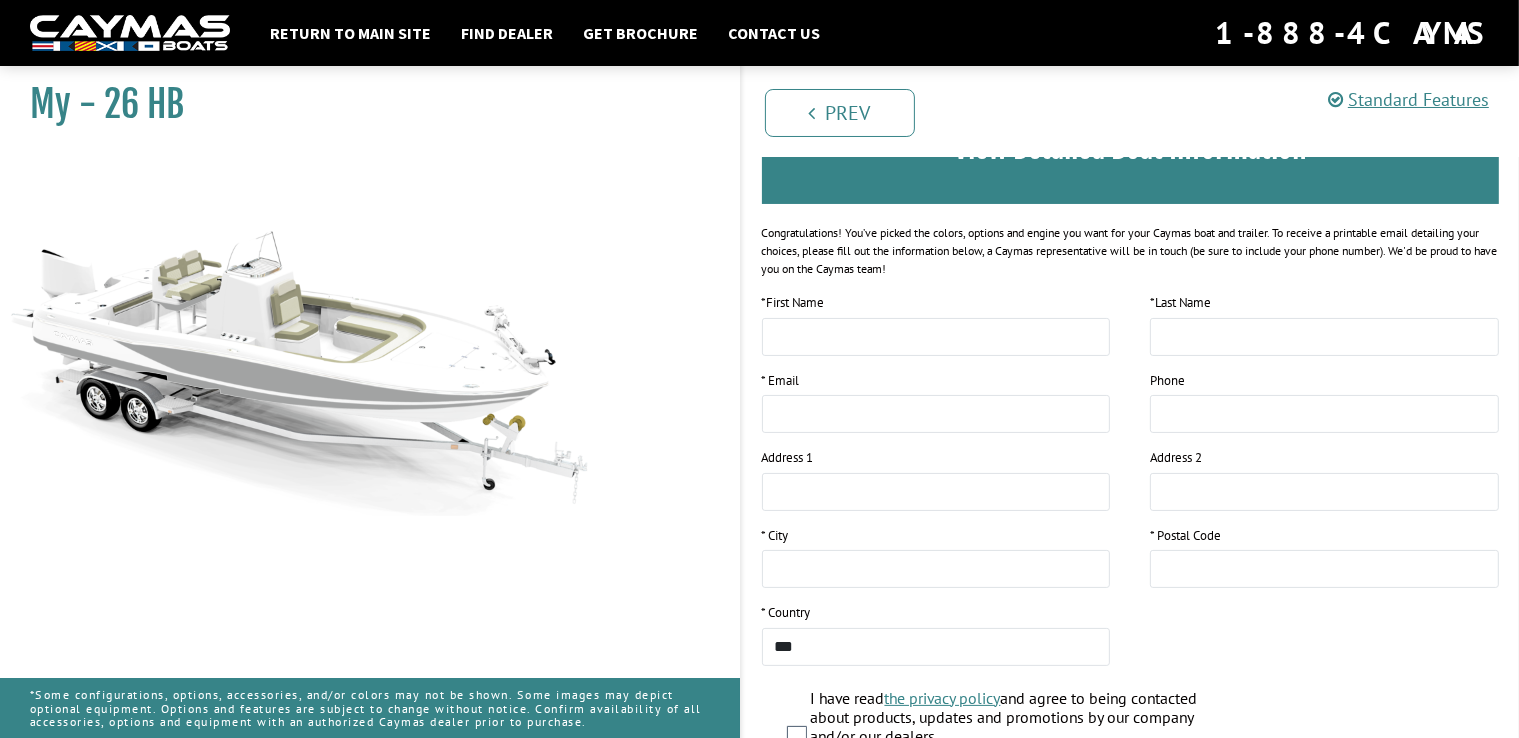 scroll, scrollTop: 200, scrollLeft: 0, axis: vertical 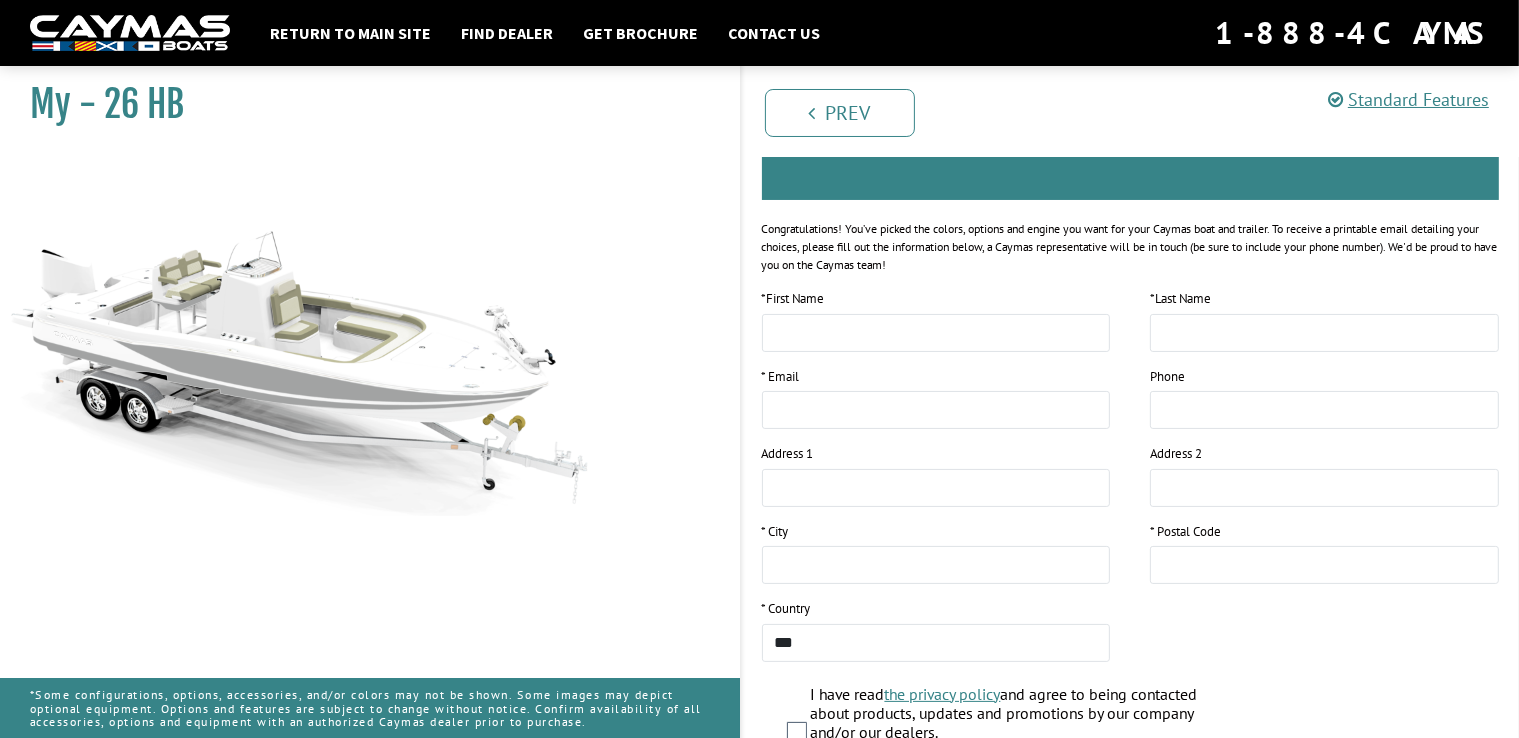 click on "*  First Name" at bounding box center [936, 320] 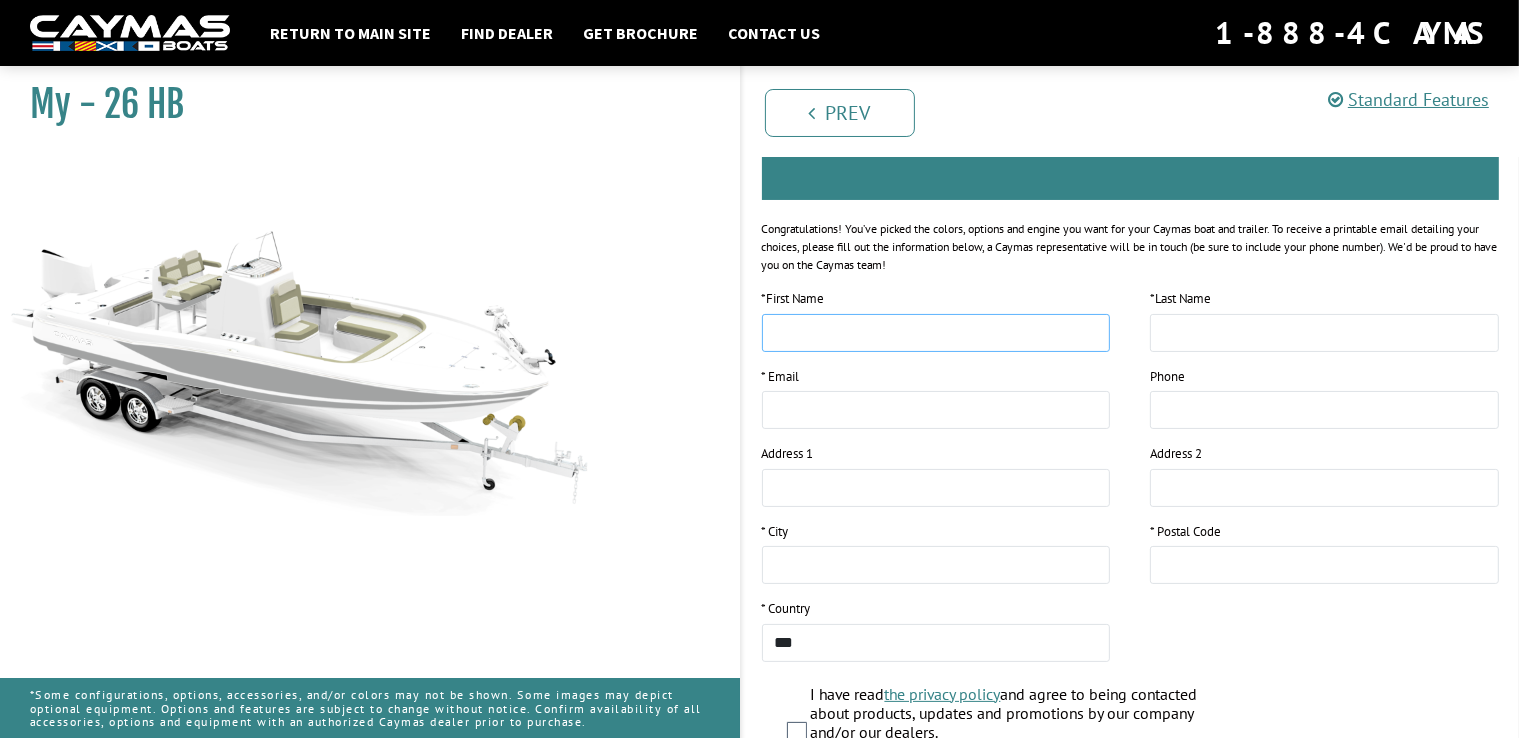 click at bounding box center (936, 333) 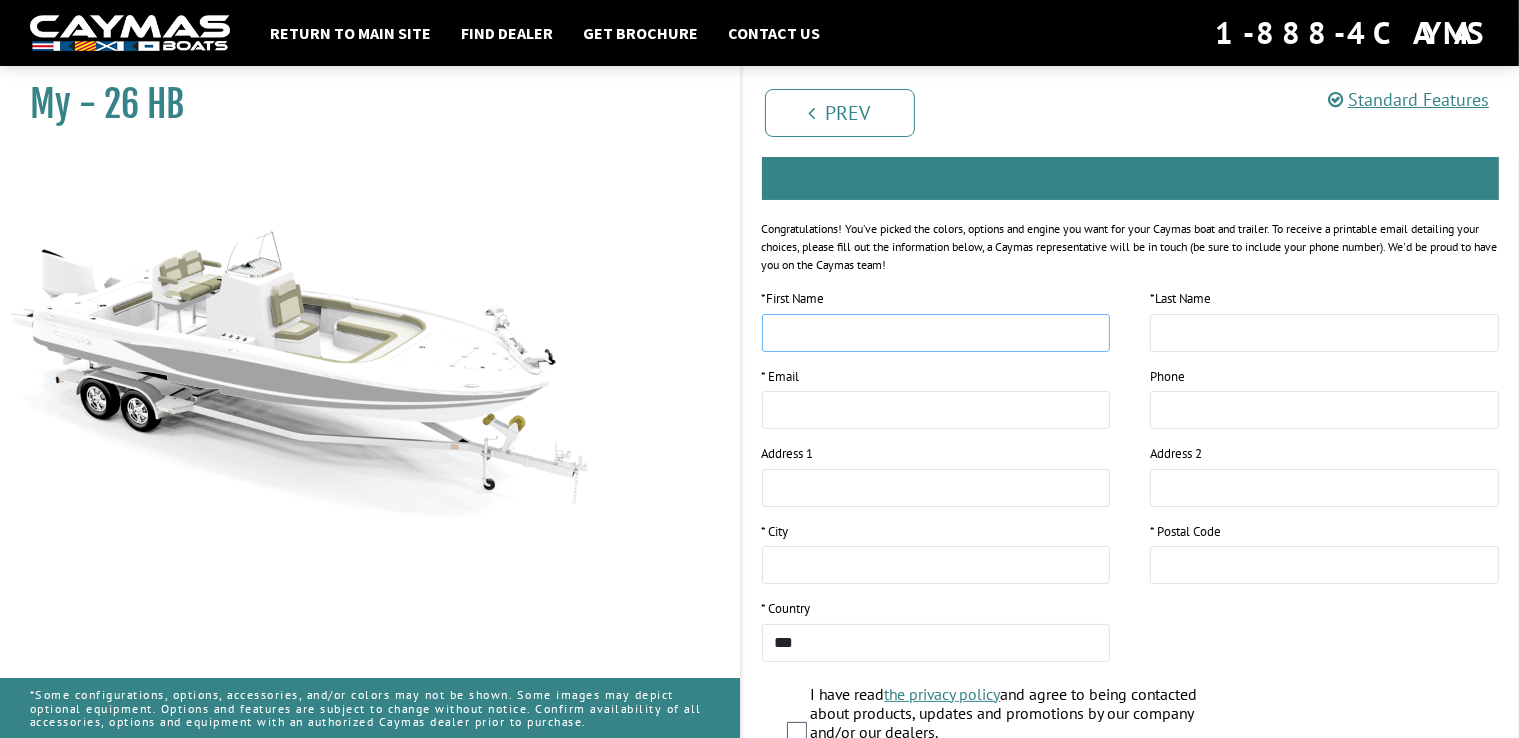 type on "*********" 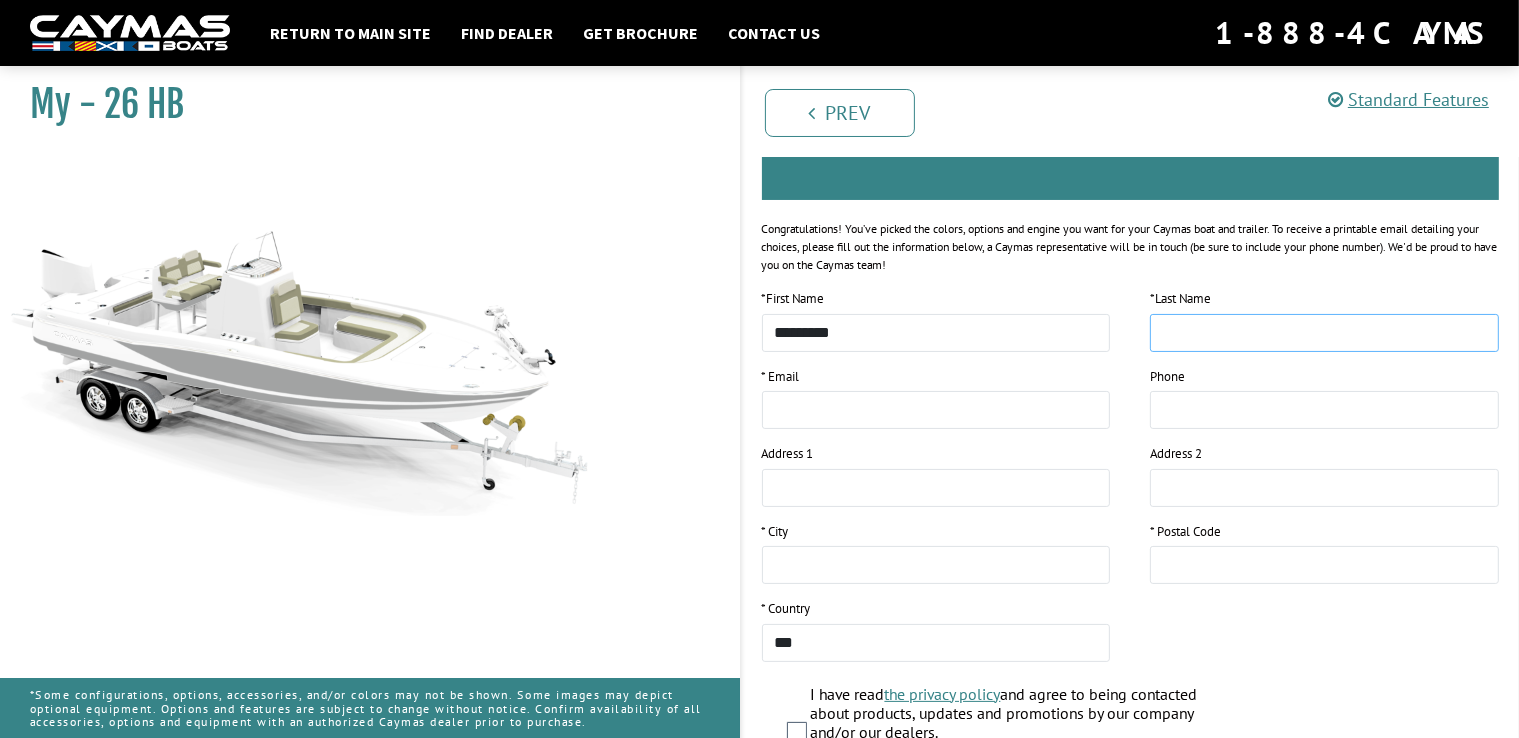 type on "*****" 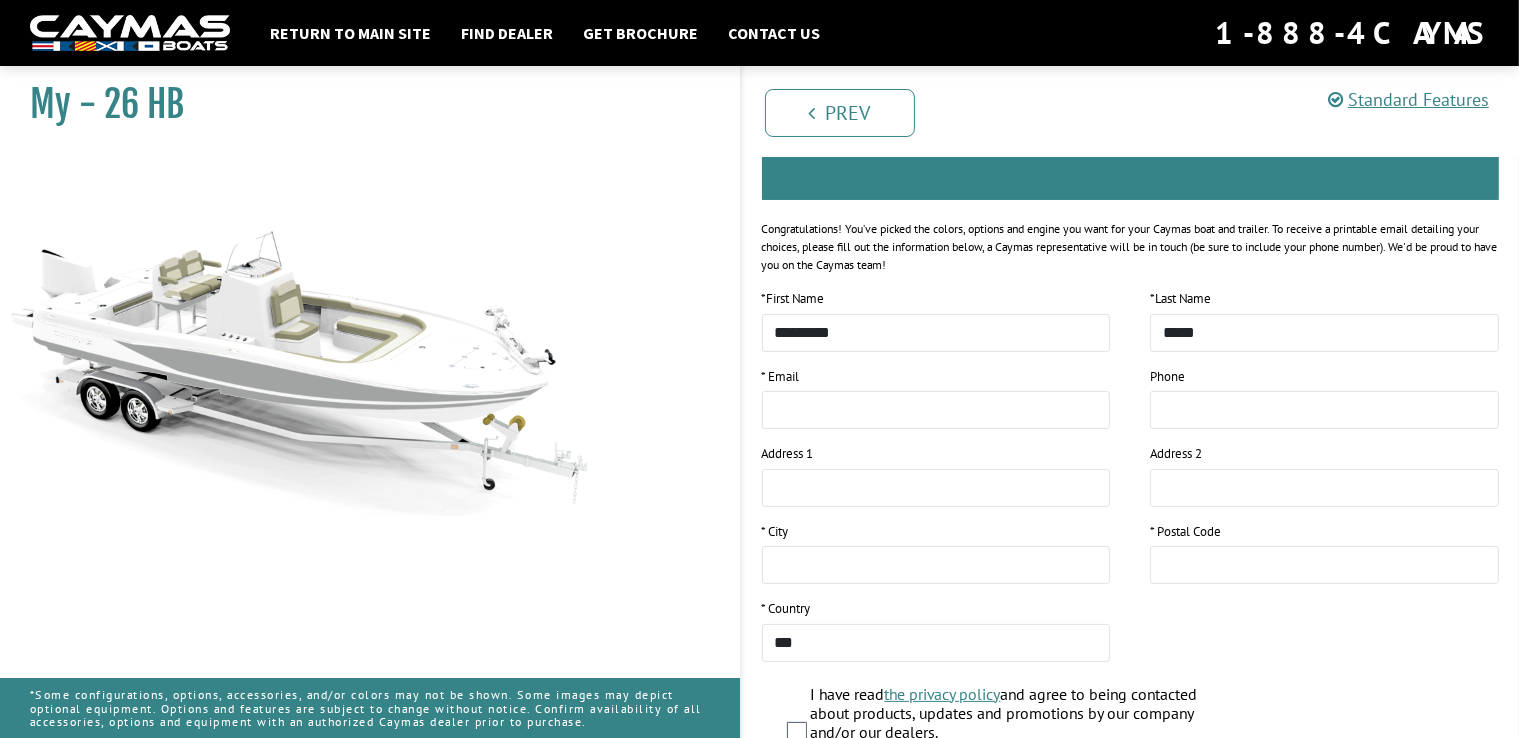 type on "**********" 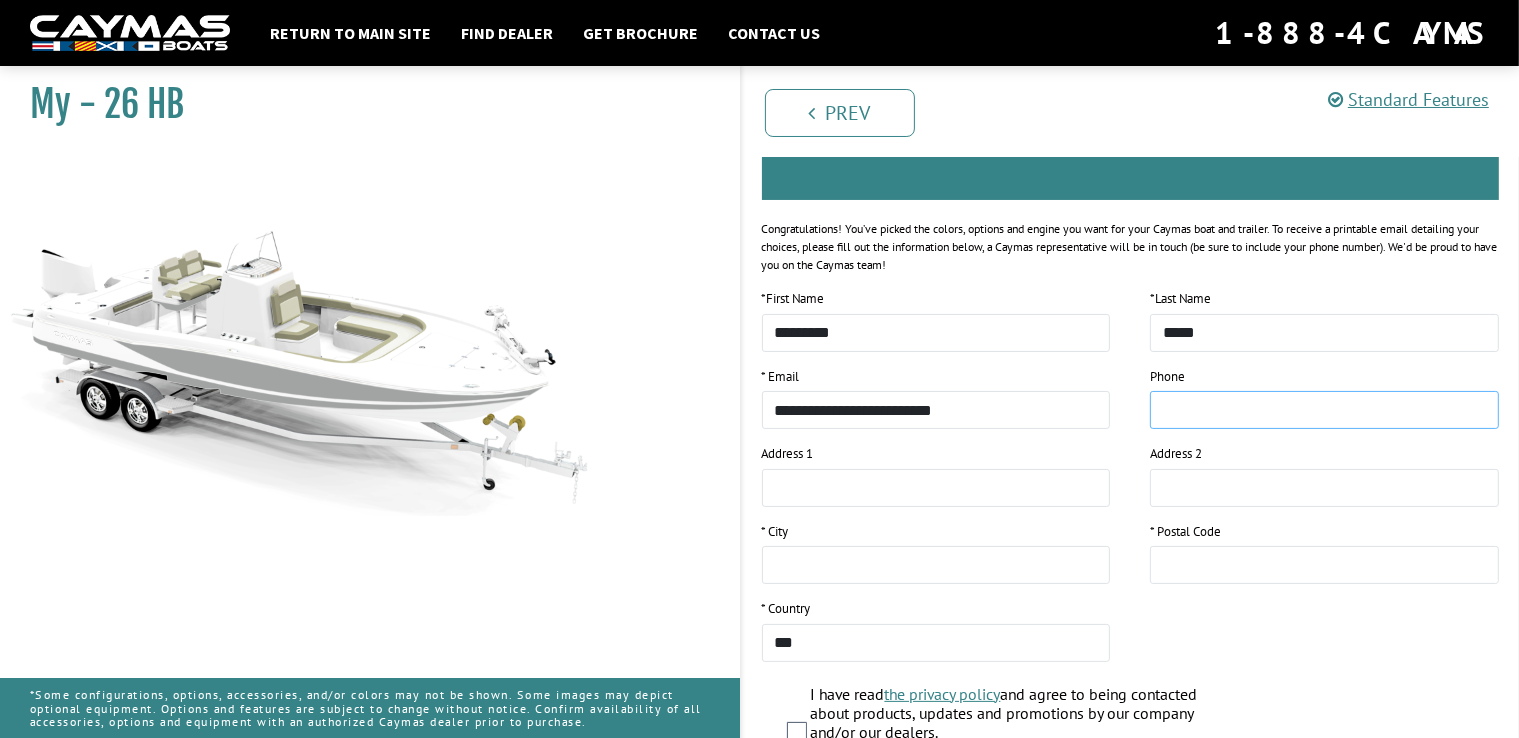 type on "**********" 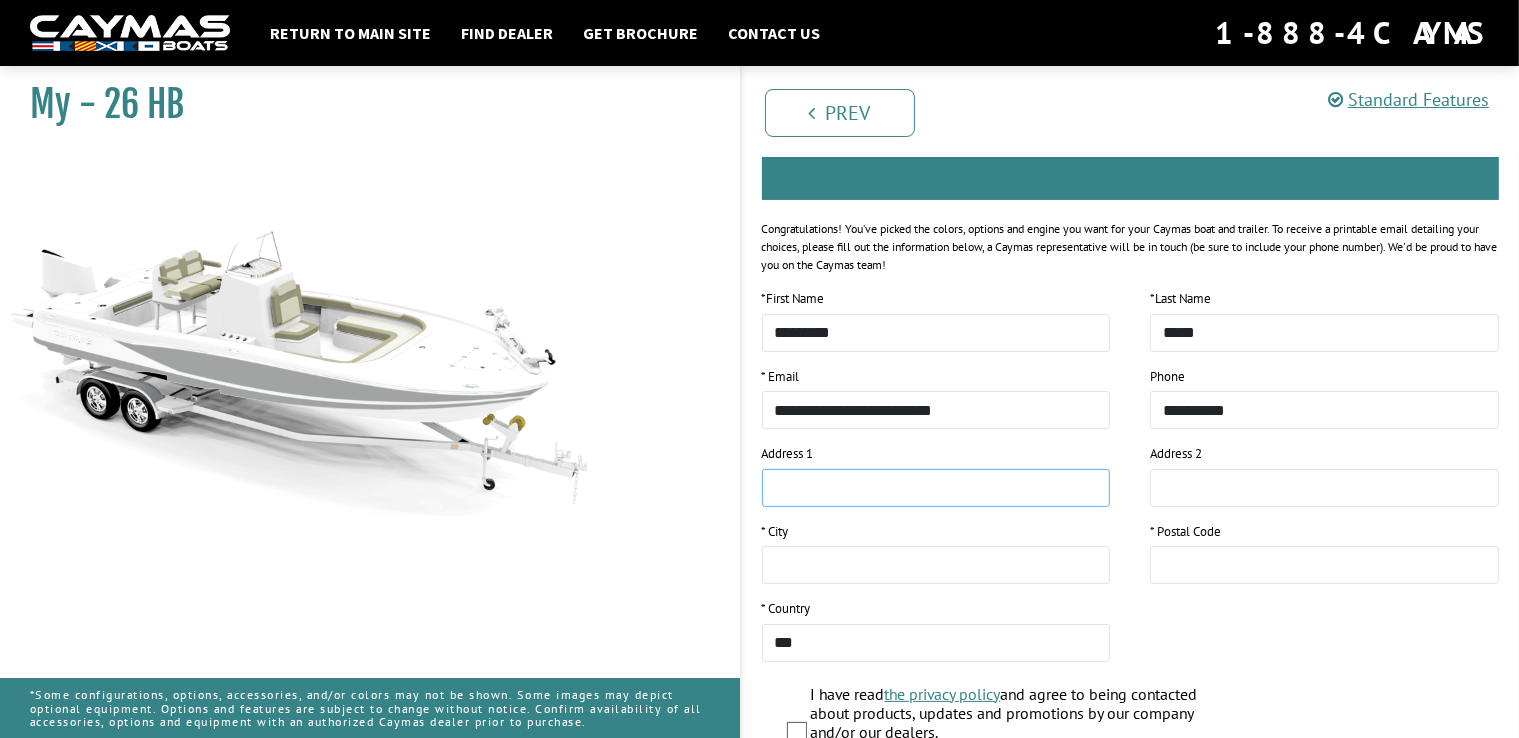 type on "**********" 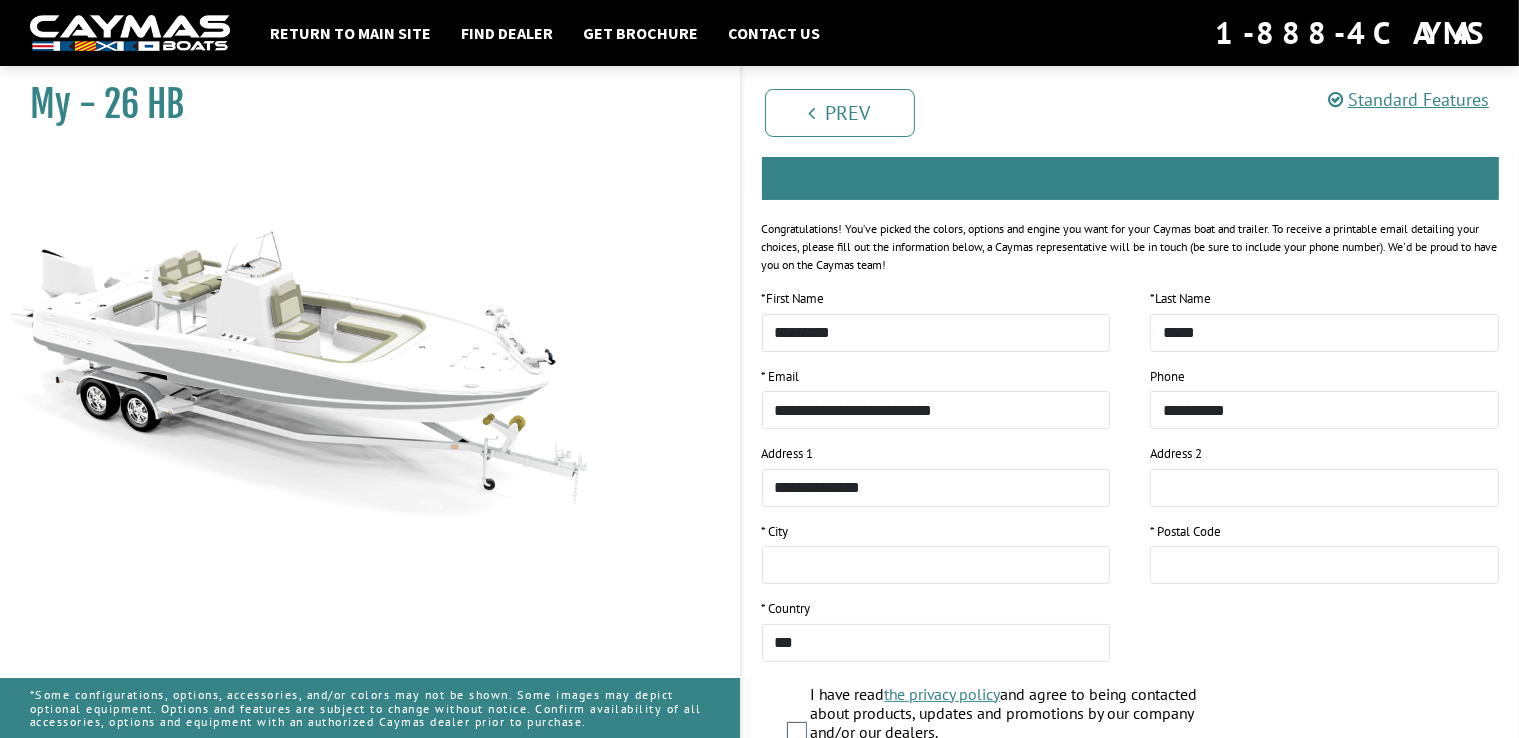 type on "**********" 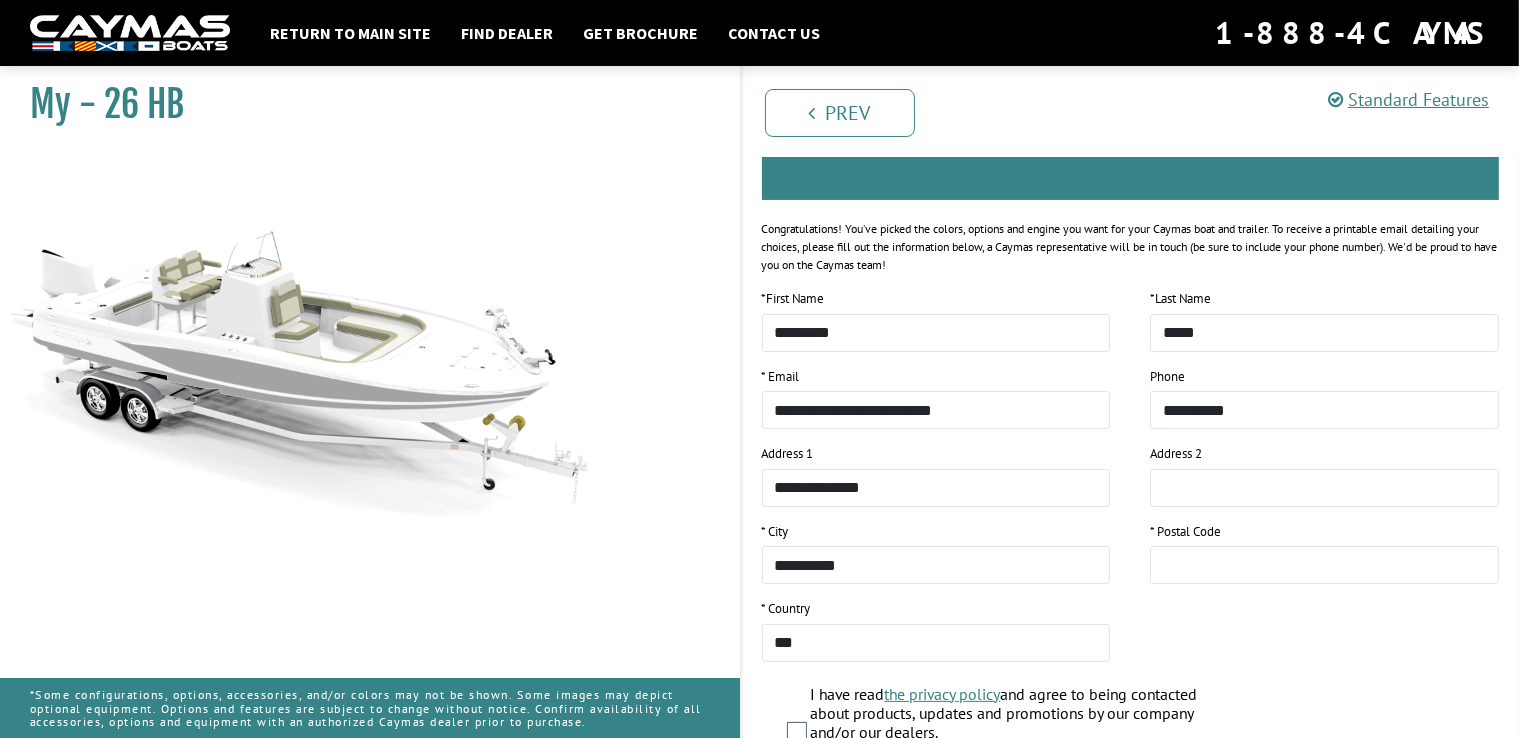 type on "*****" 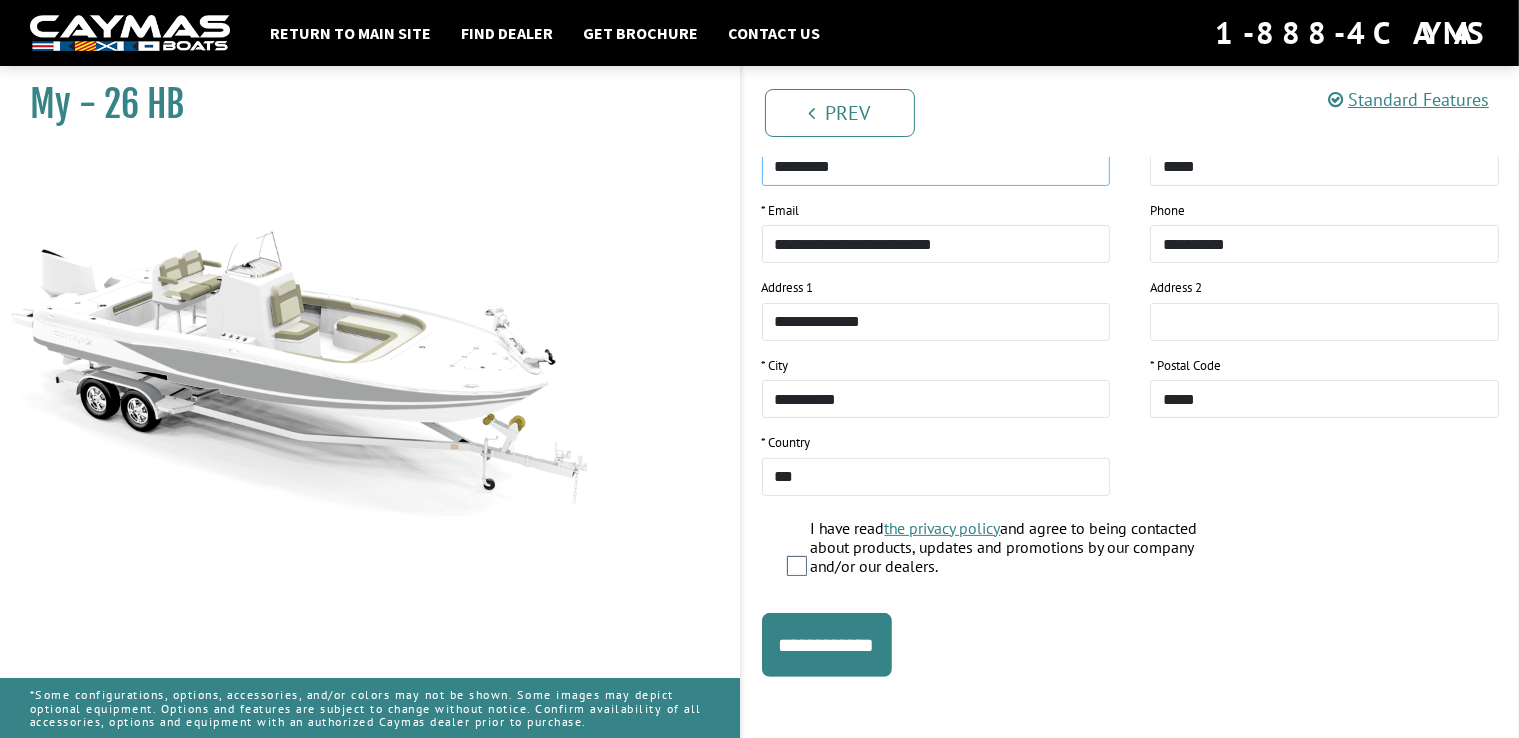 scroll, scrollTop: 374, scrollLeft: 0, axis: vertical 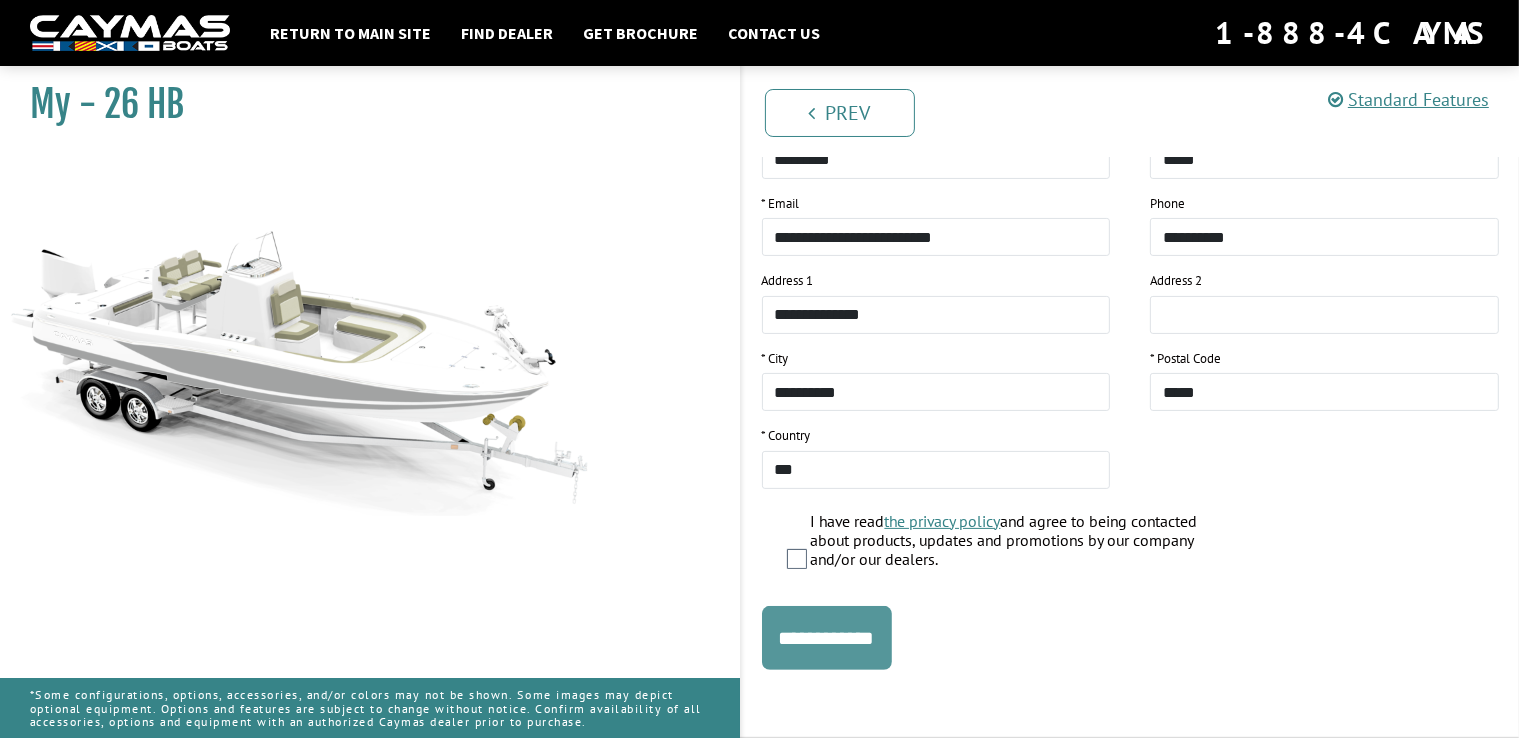 click on "**********" at bounding box center [827, 638] 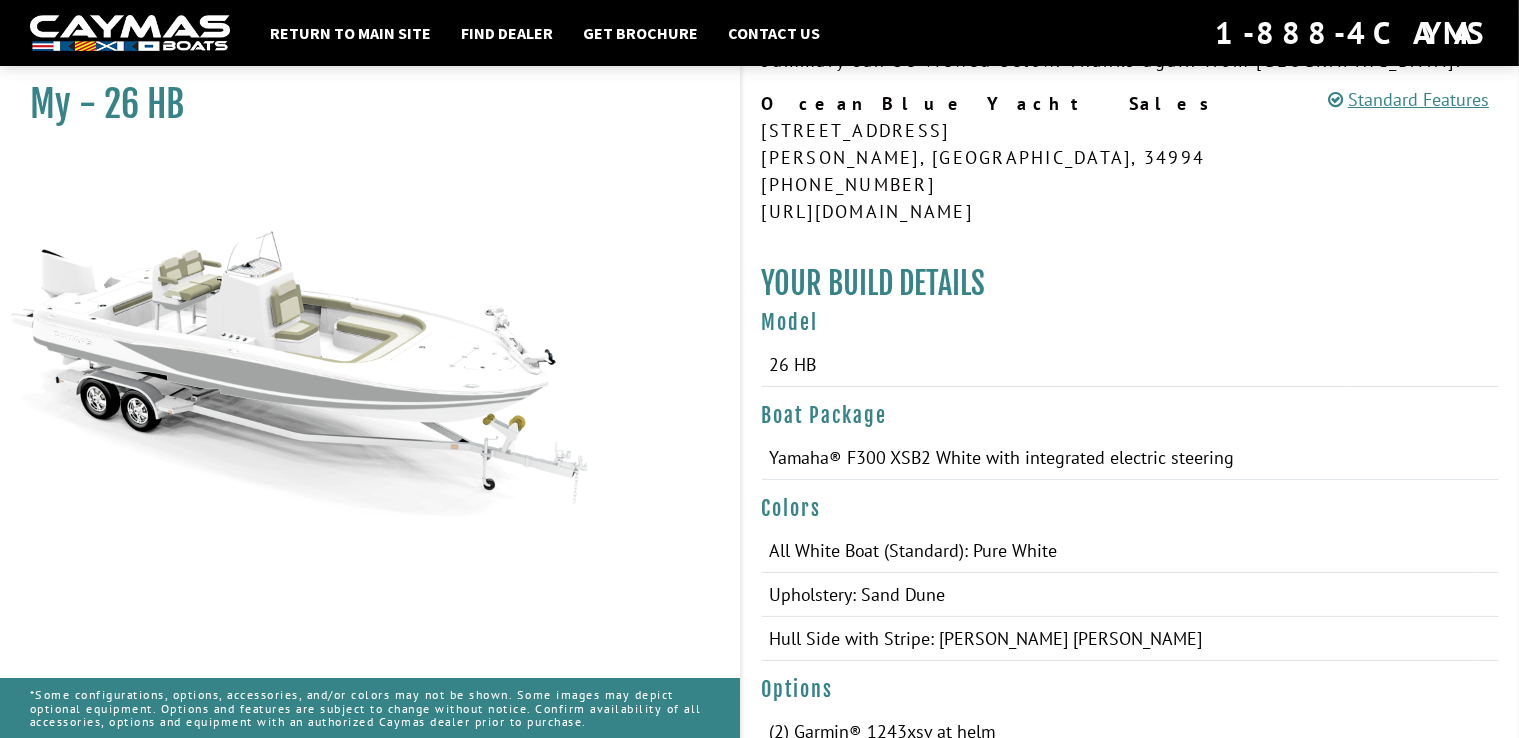 scroll, scrollTop: 704, scrollLeft: 0, axis: vertical 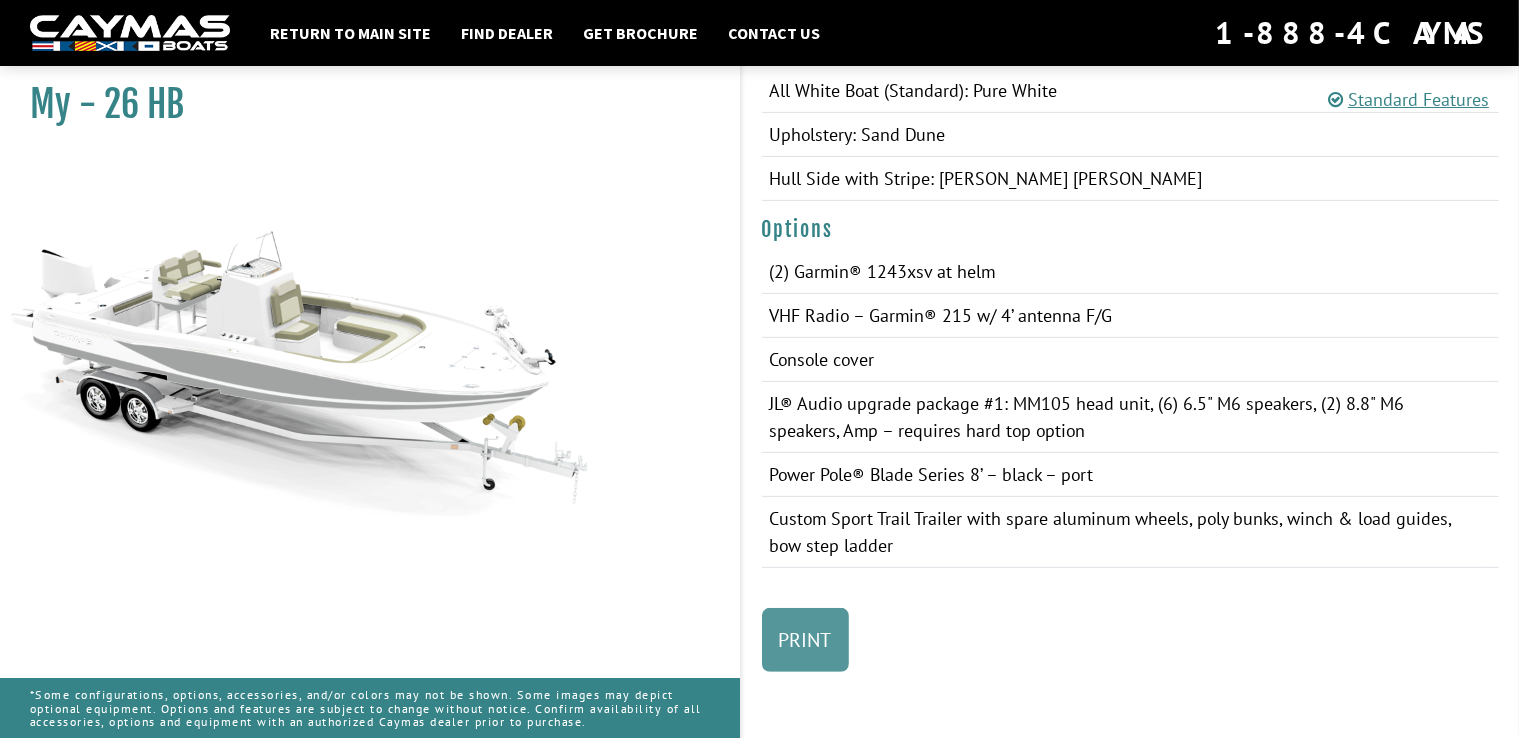 click on "Print" at bounding box center [805, 640] 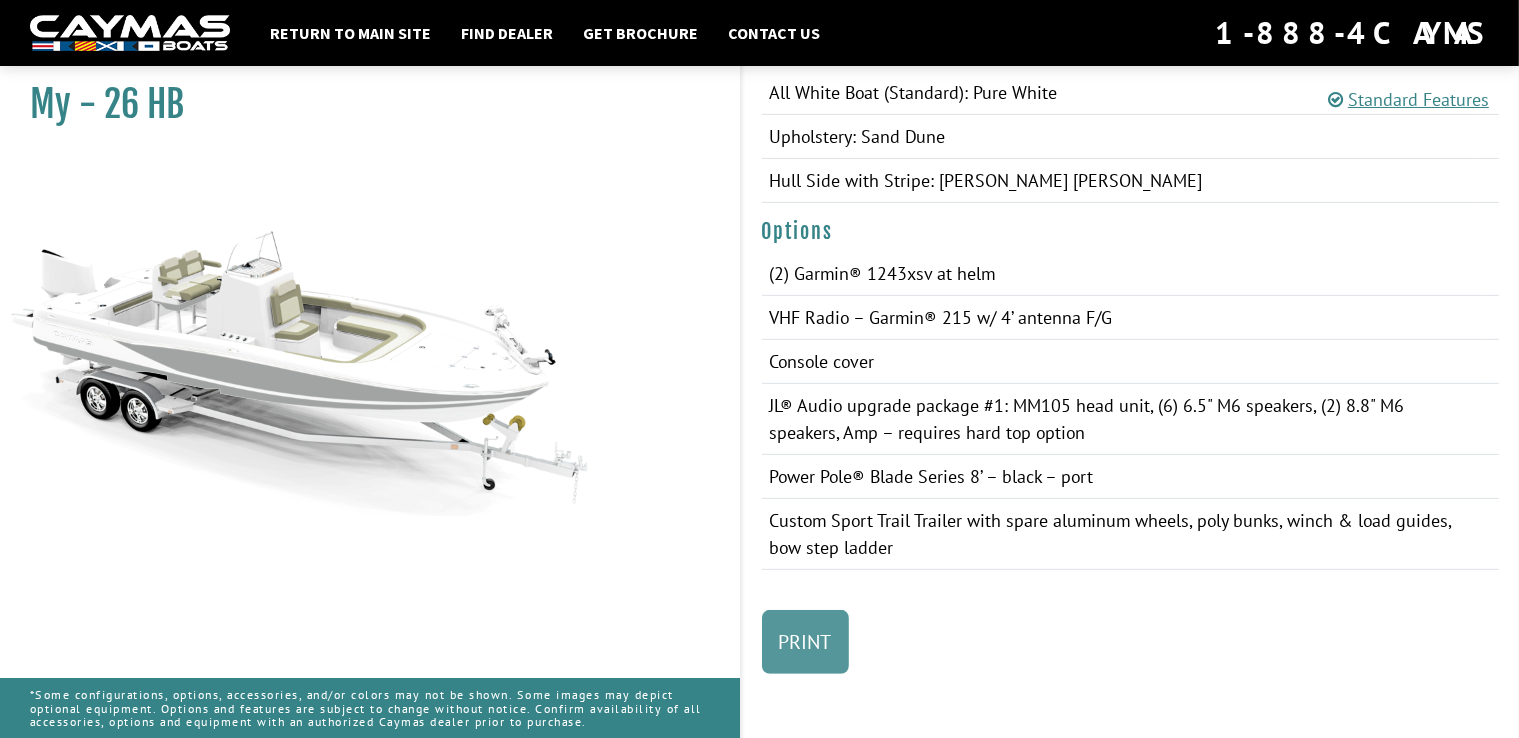 scroll, scrollTop: 623, scrollLeft: 0, axis: vertical 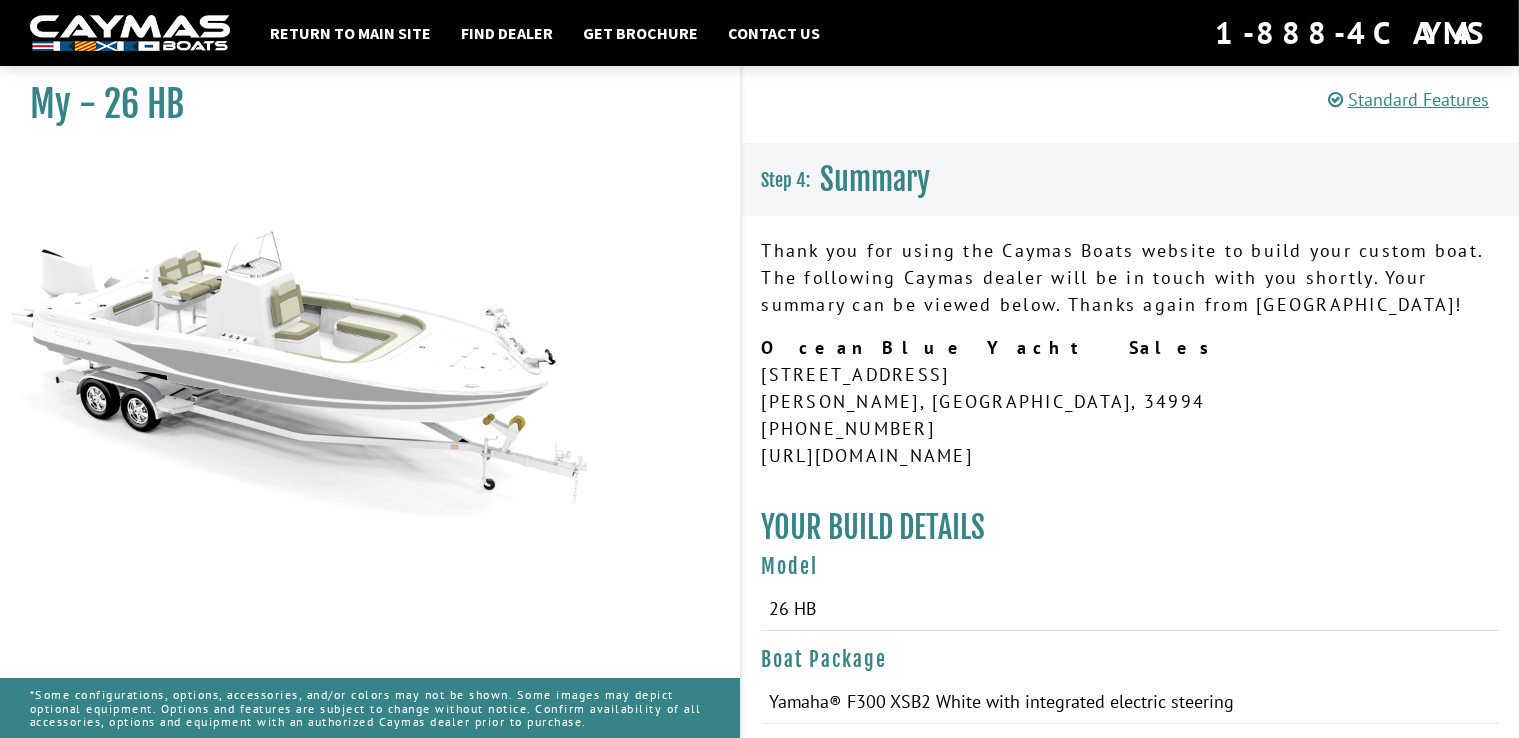 drag, startPoint x: 1017, startPoint y: 575, endPoint x: 1024, endPoint y: 11, distance: 564.04346 